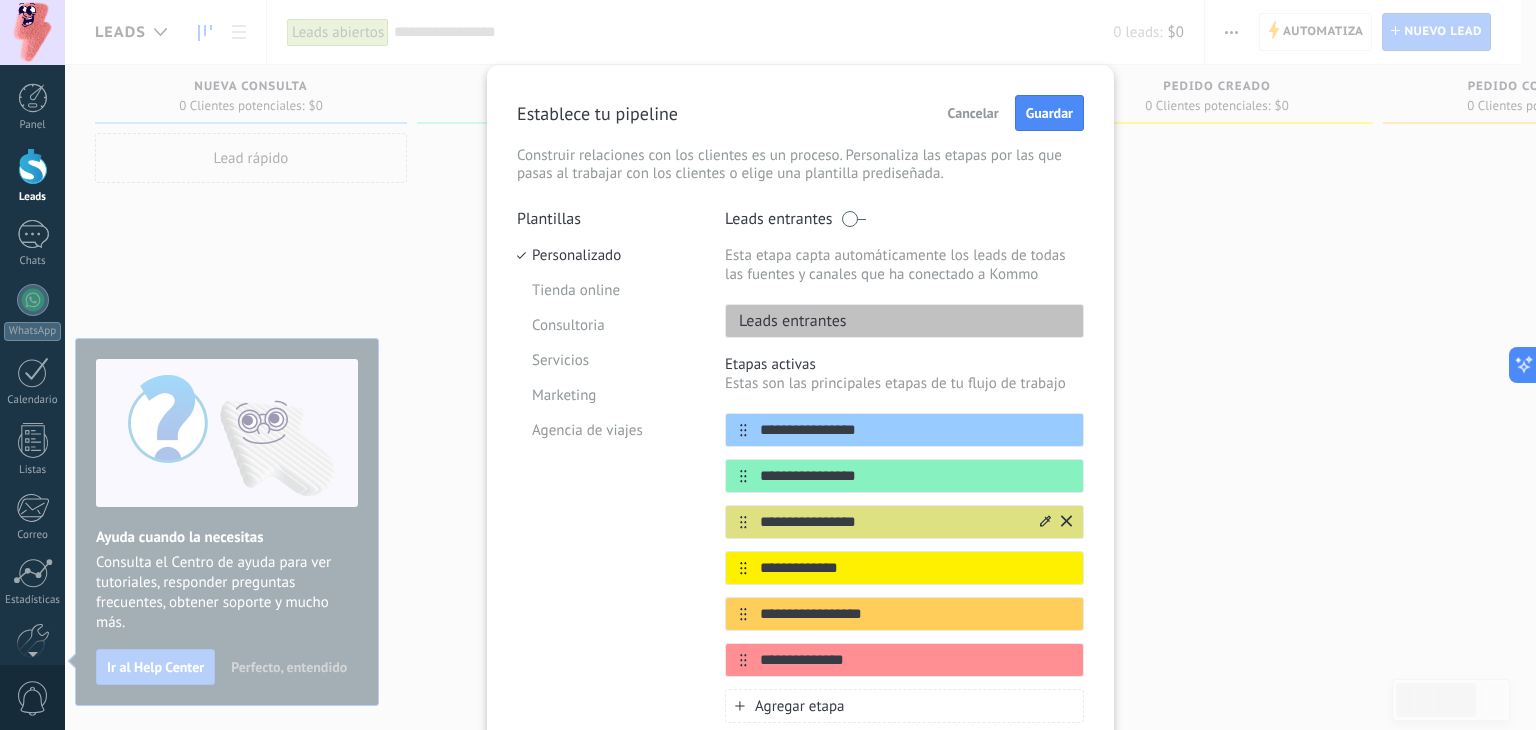 scroll, scrollTop: 0, scrollLeft: 0, axis: both 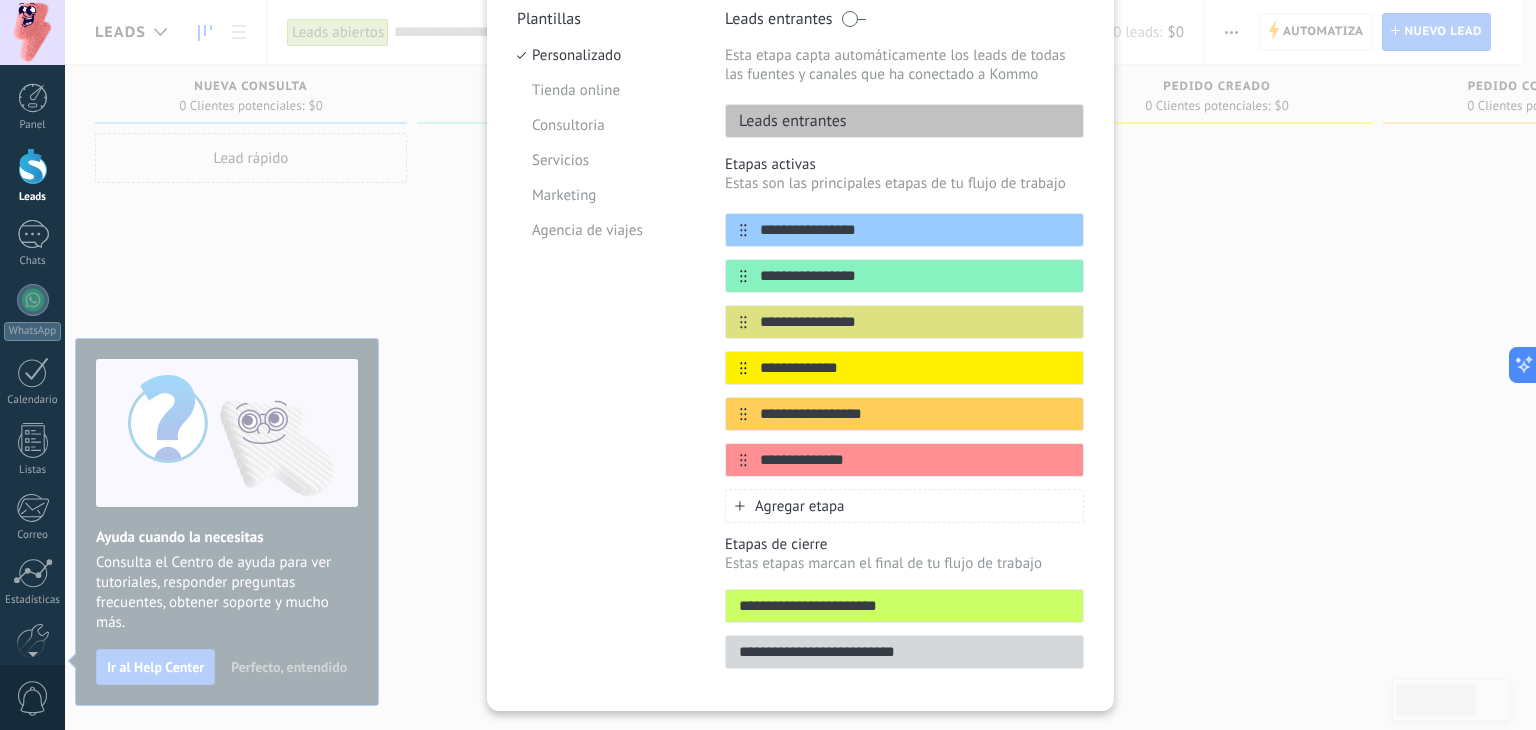 click on "Plantillas Personalizado Tienda online Consultoria Servicios Marketing Agencia de viajes" at bounding box center [606, 345] 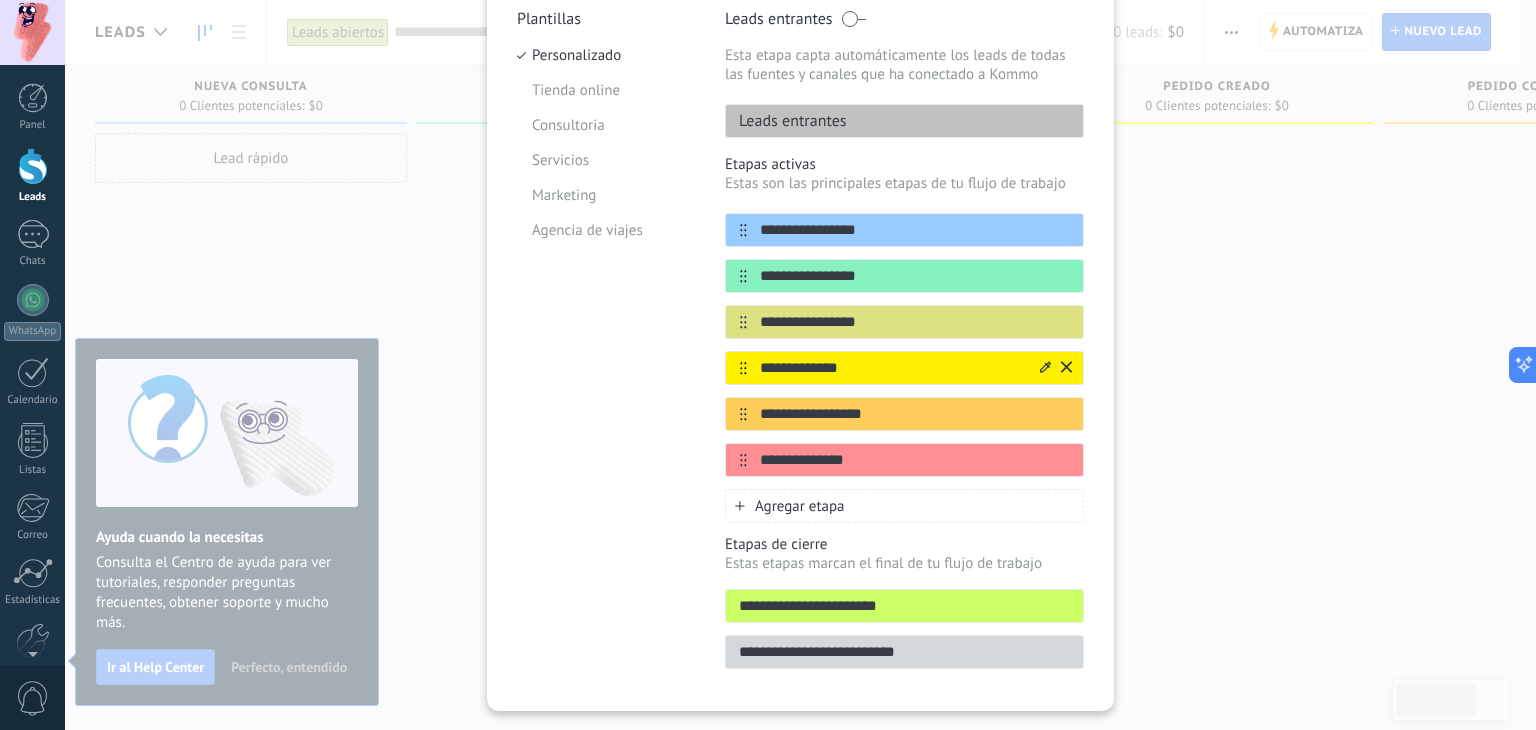 click on "**********" at bounding box center [892, 368] 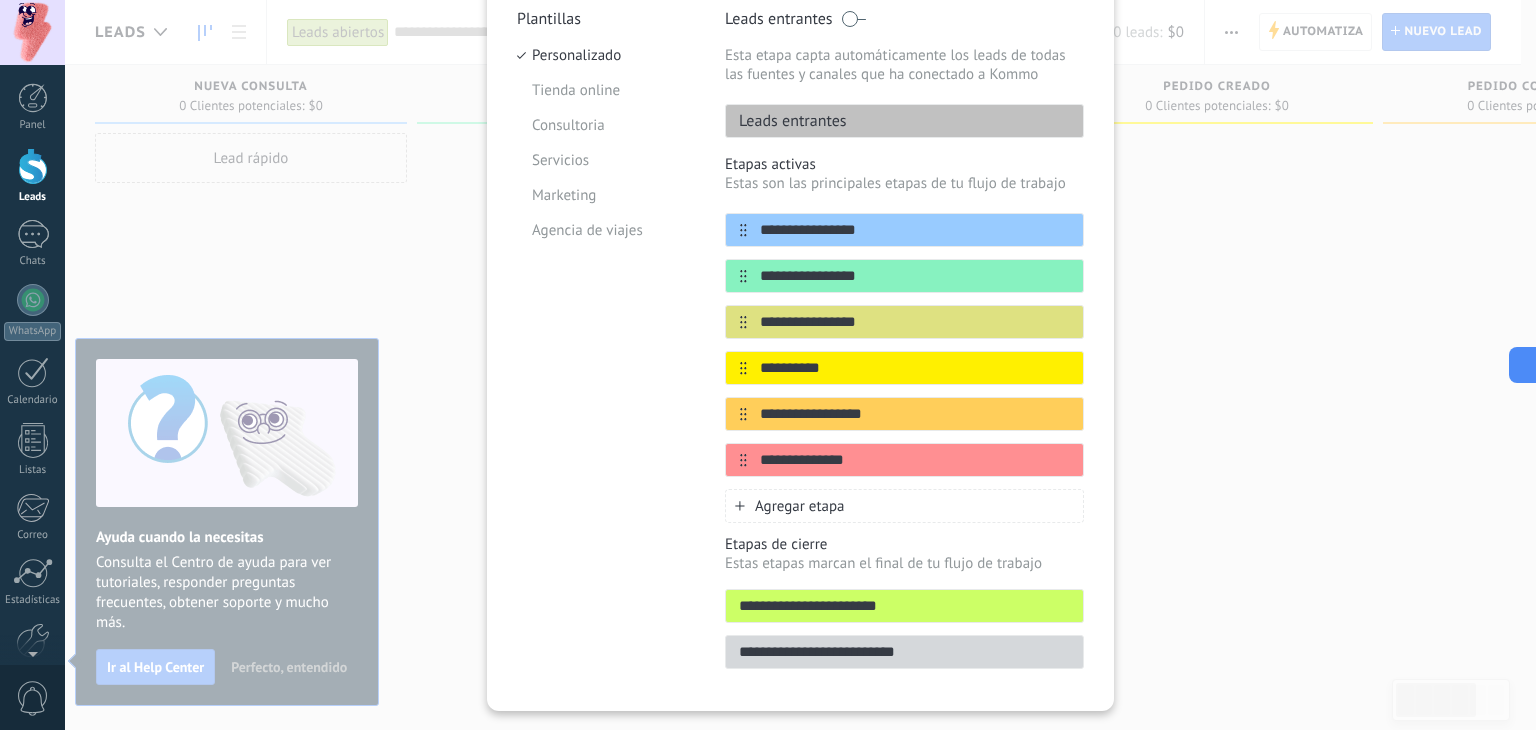 type on "**********" 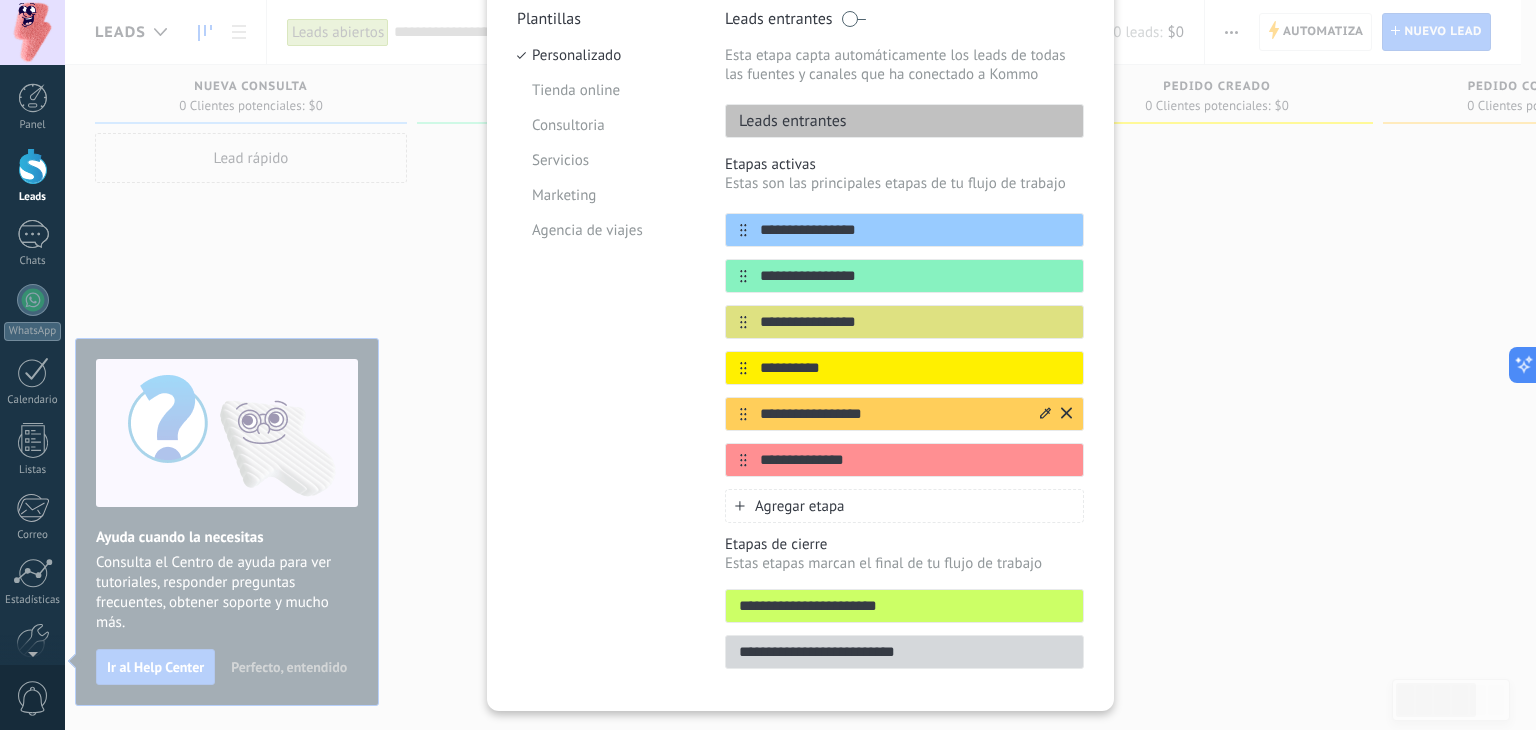 click on "**********" at bounding box center (892, 414) 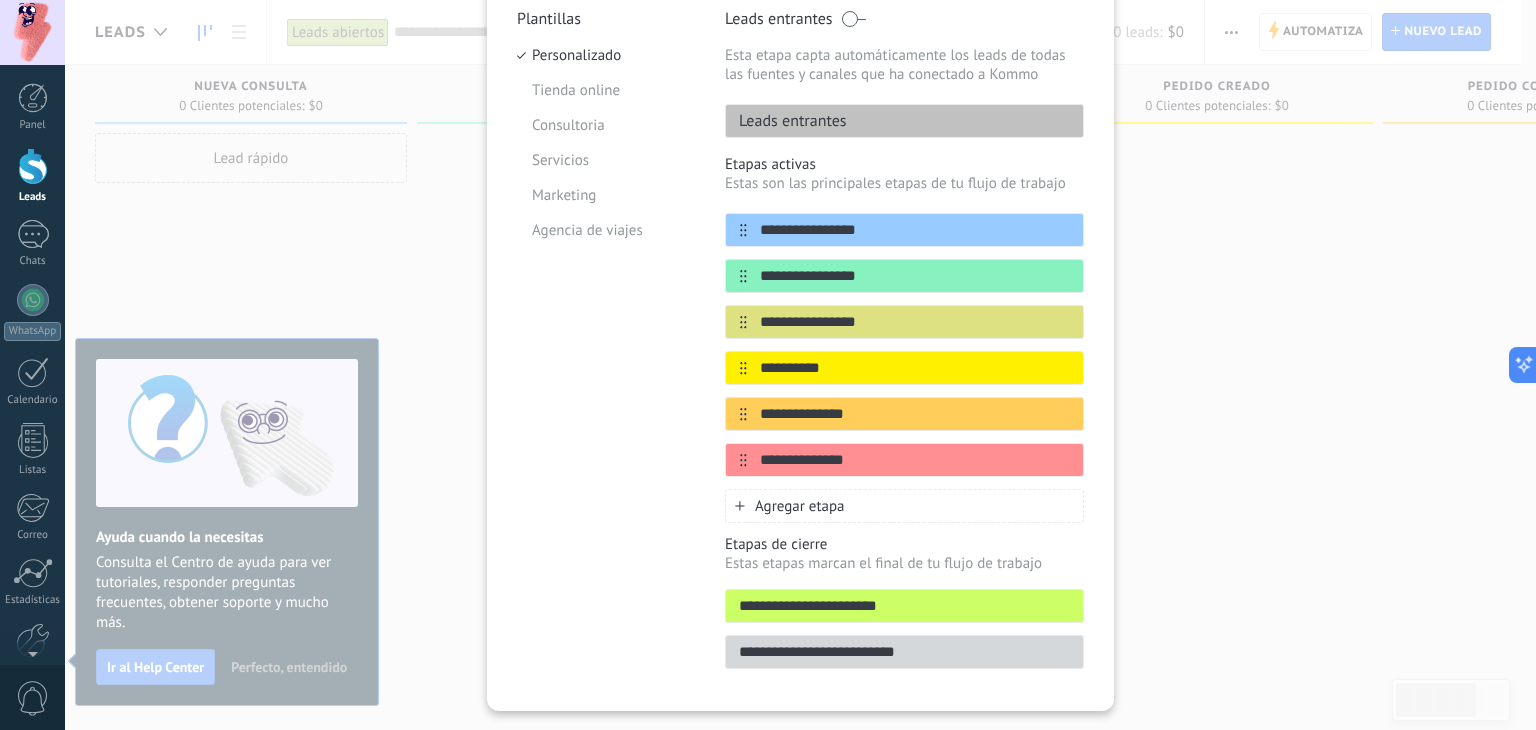 type on "**********" 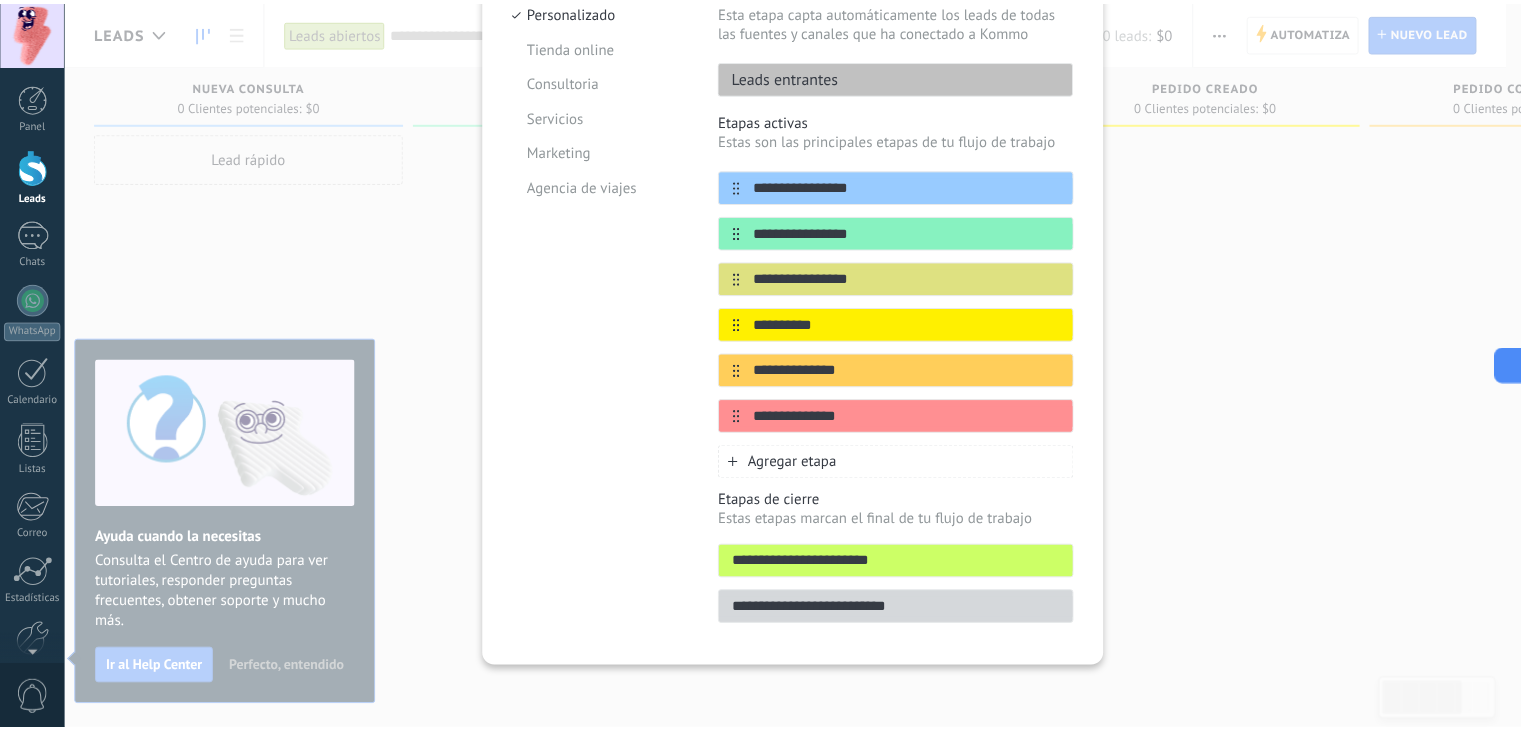 scroll, scrollTop: 0, scrollLeft: 0, axis: both 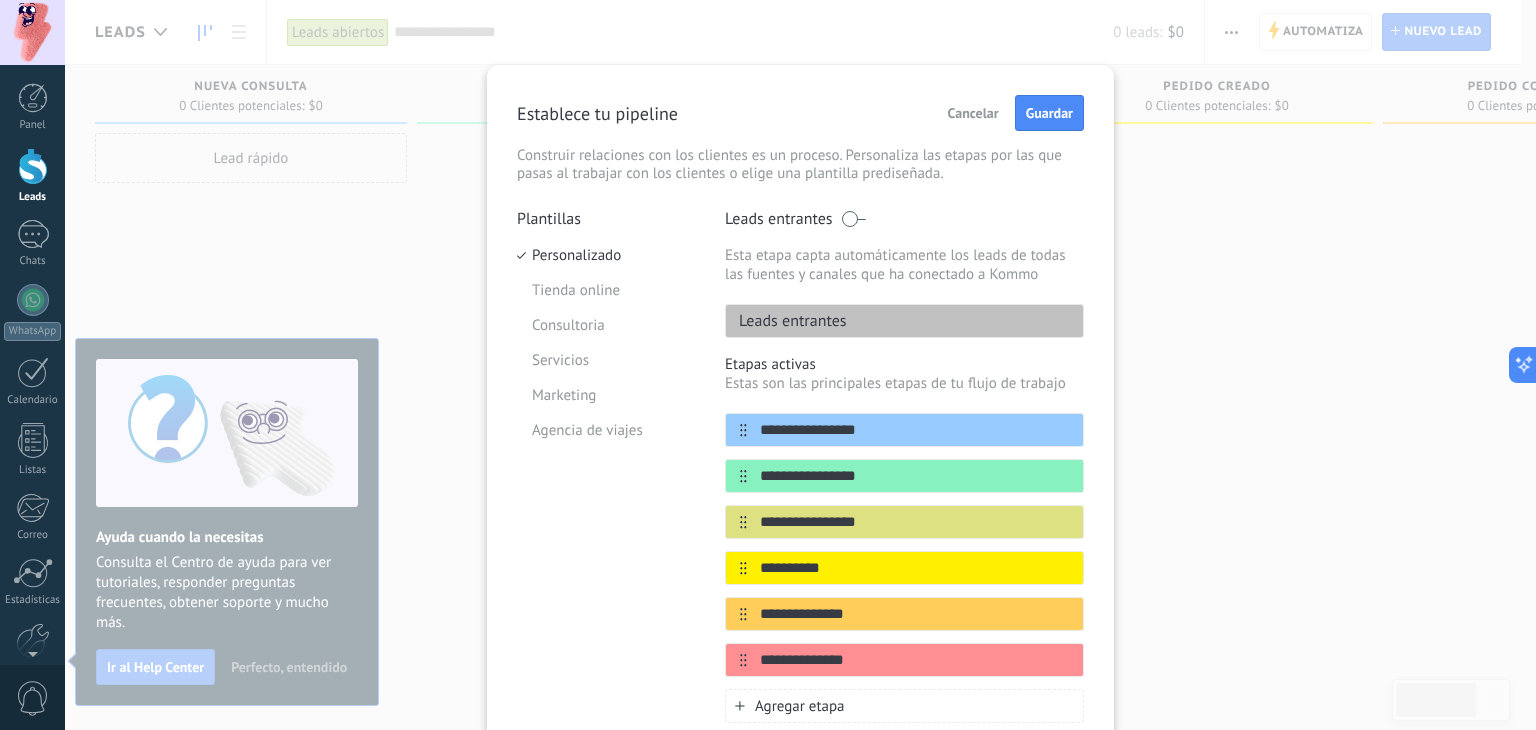 drag, startPoint x: 1032, startPoint y: 105, endPoint x: 1020, endPoint y: 102, distance: 12.369317 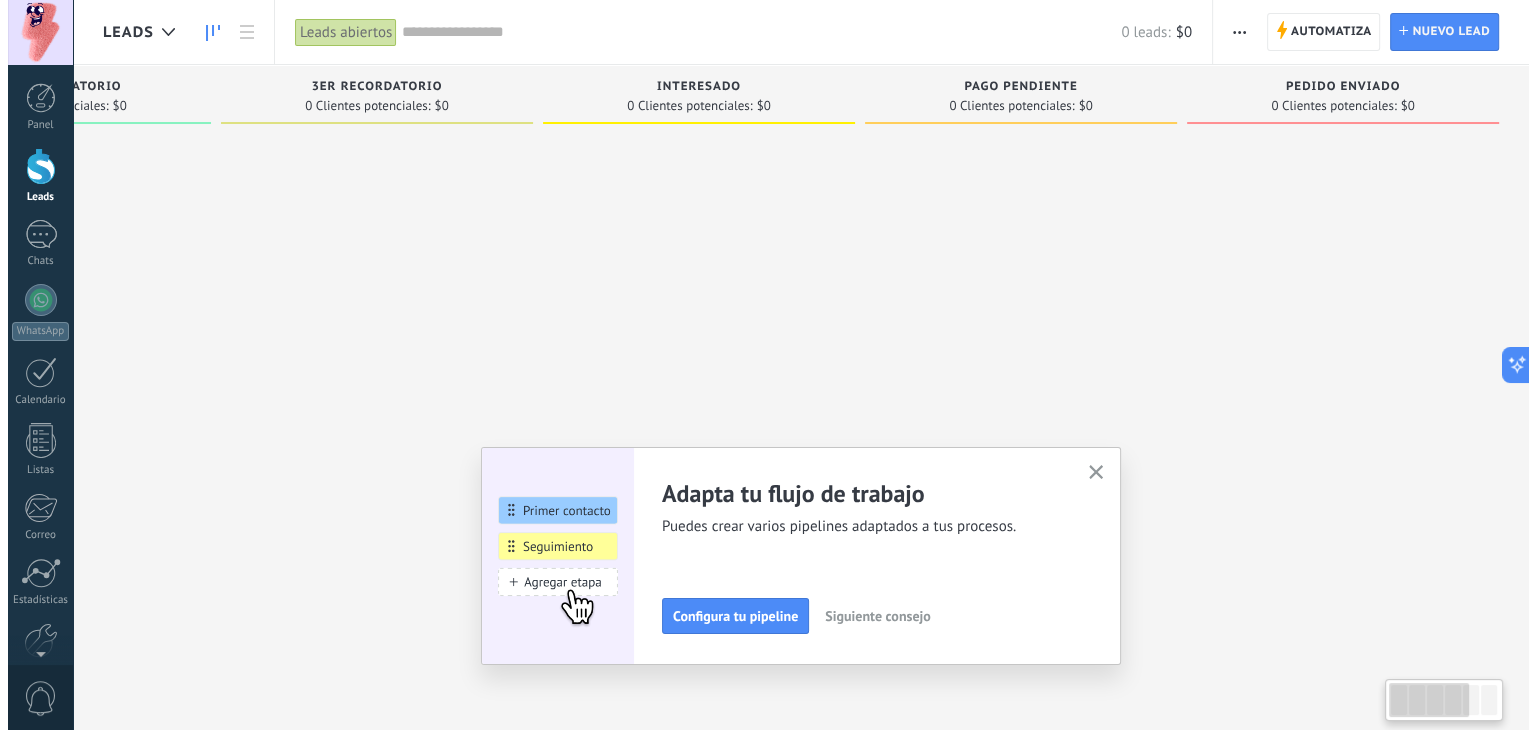 scroll, scrollTop: 0, scrollLeft: 0, axis: both 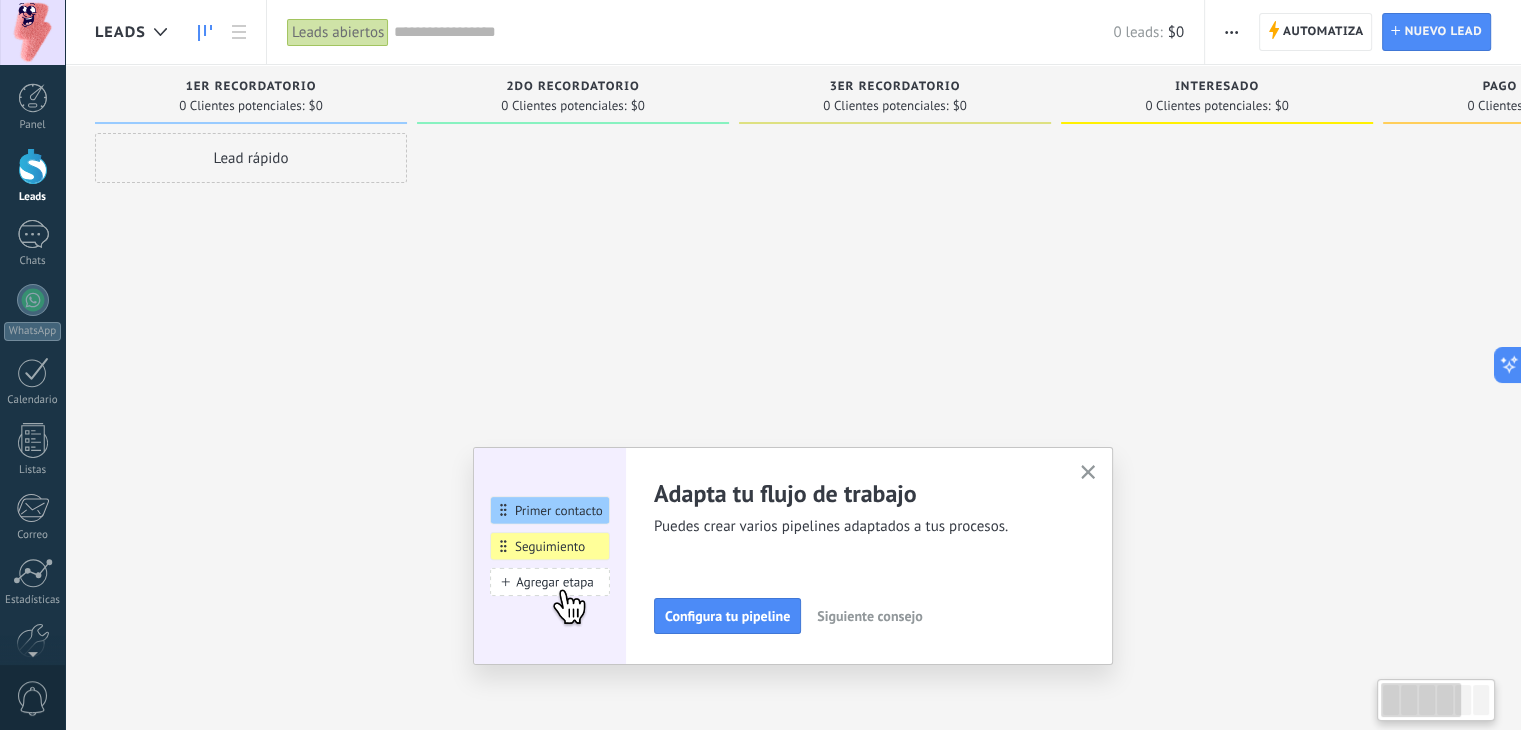 drag, startPoint x: 746, startPoint y: 214, endPoint x: 1346, endPoint y: 86, distance: 613.5014 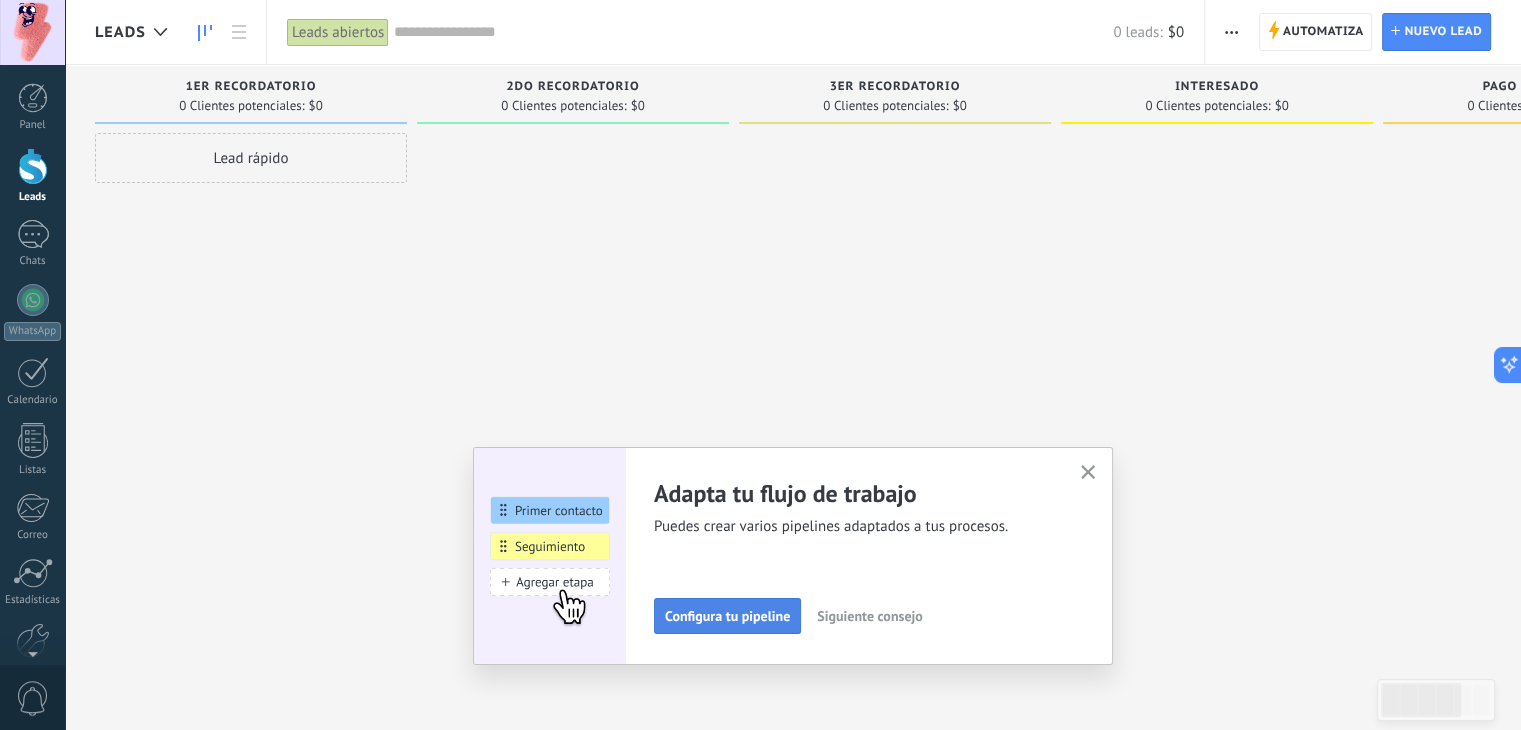 click on "Configura tu pipeline" at bounding box center [727, 616] 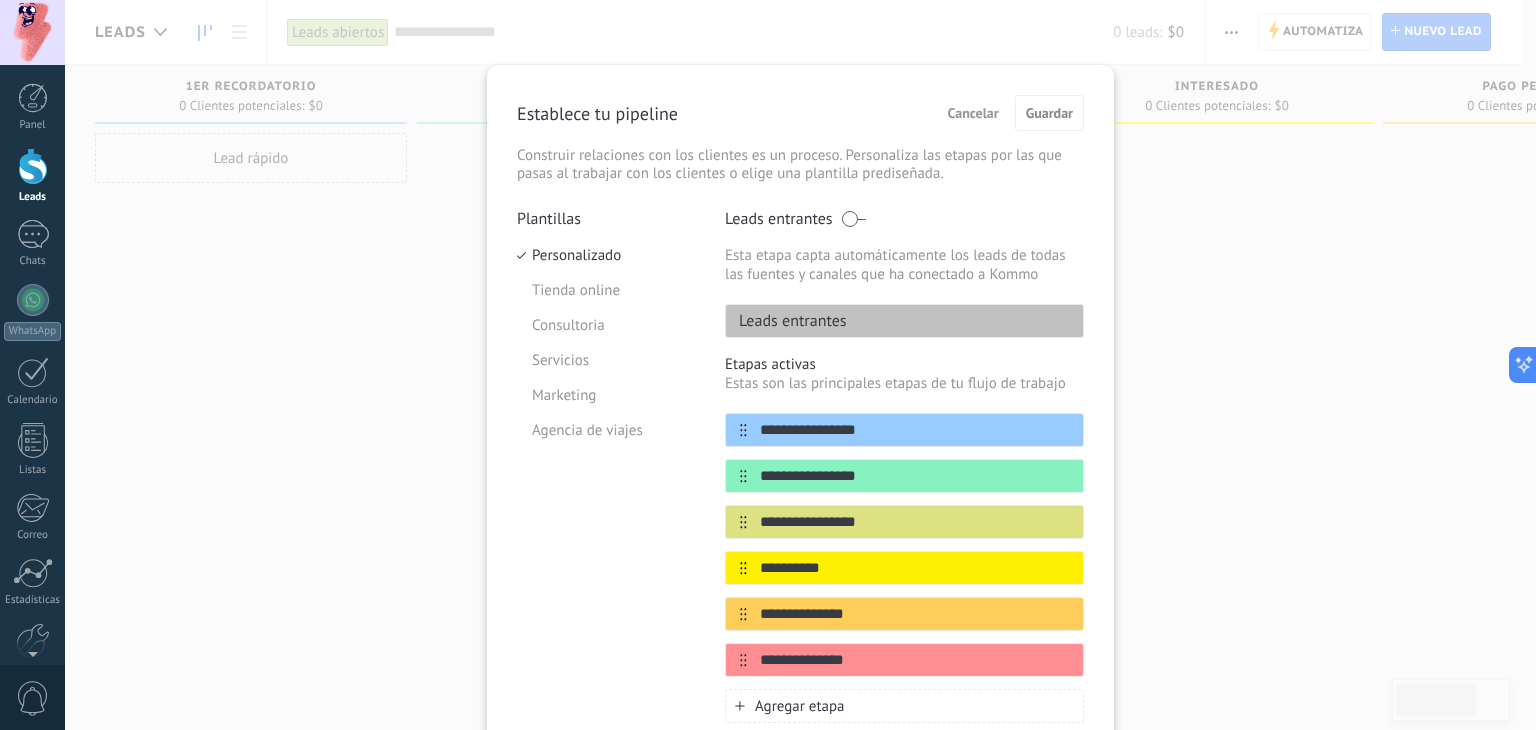 click on "Leads entrantes" at bounding box center [786, 321] 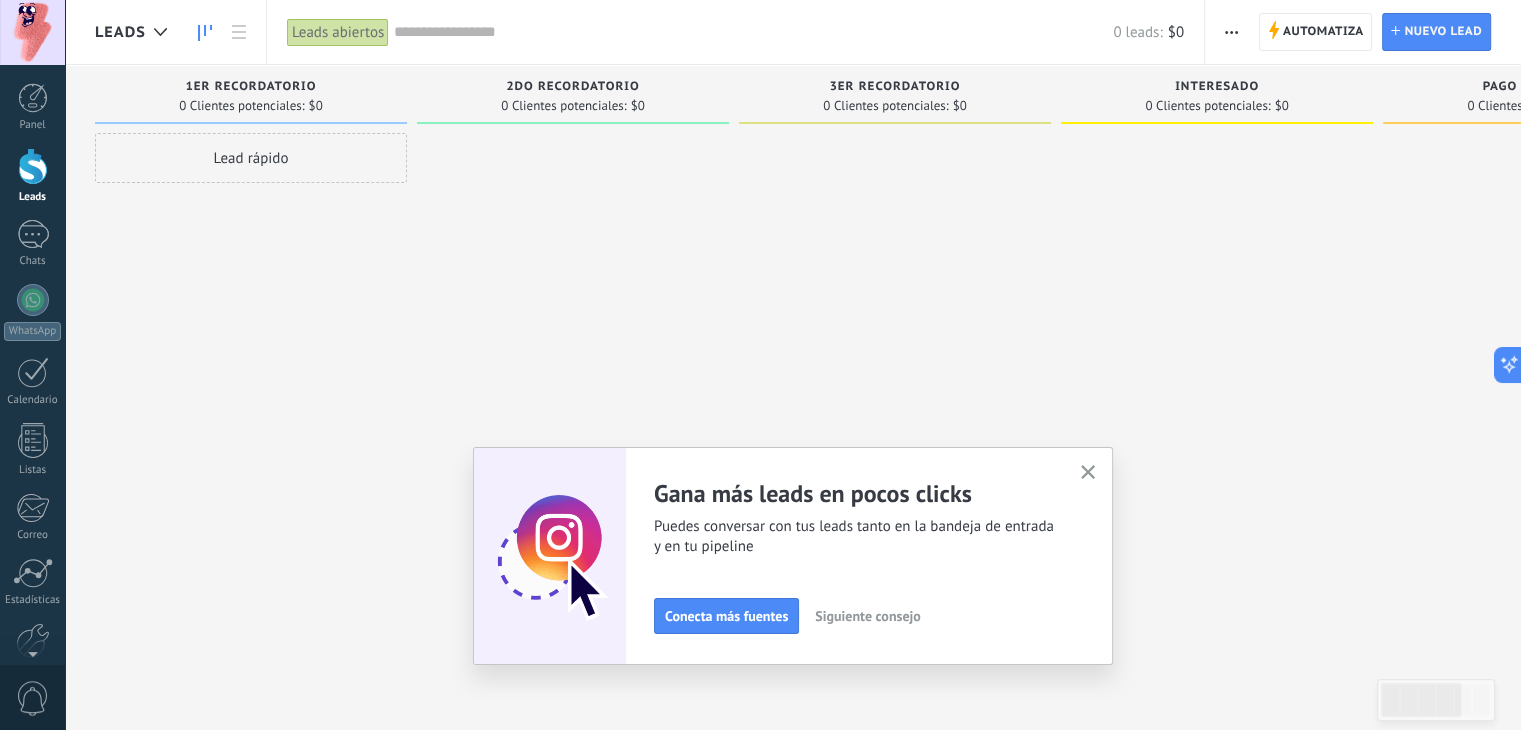 click 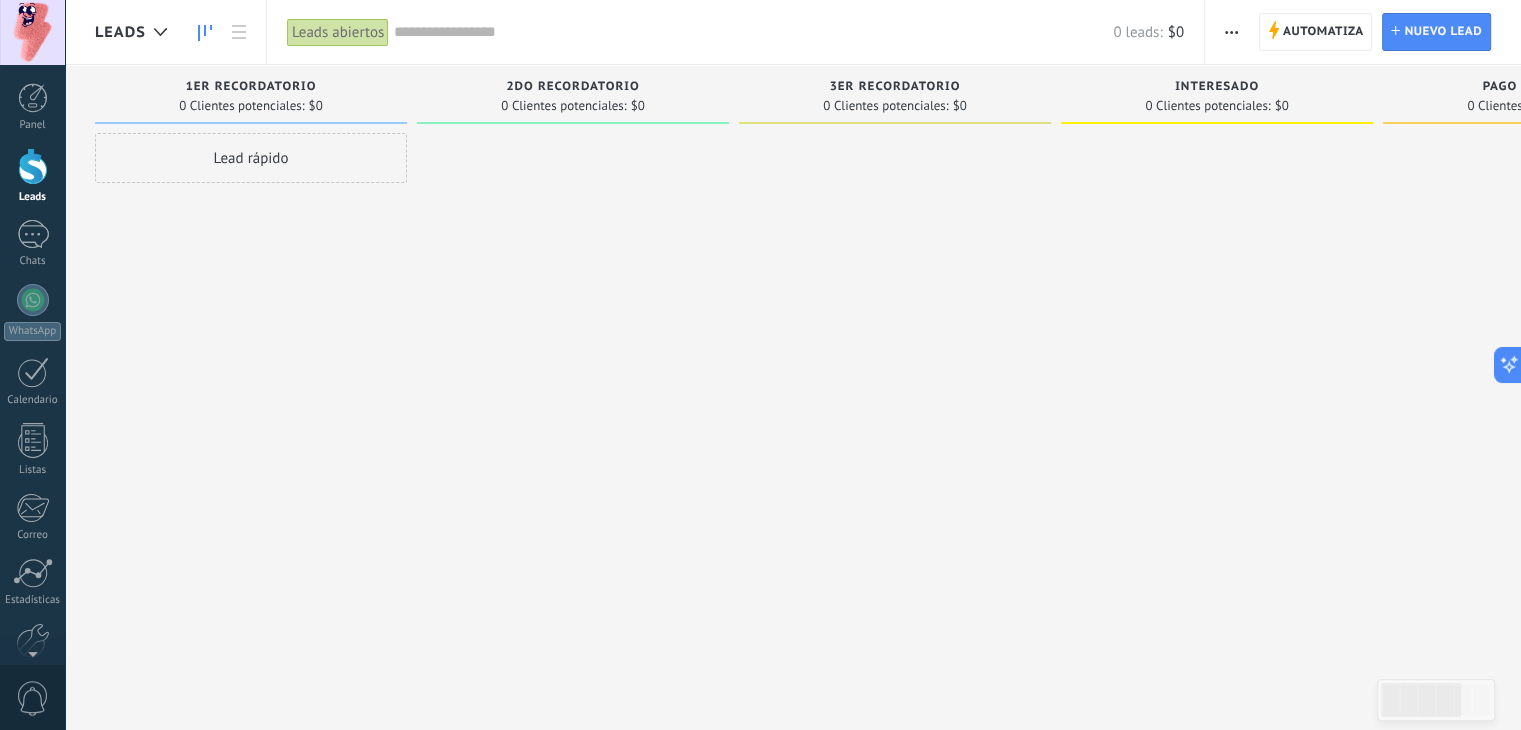 click on "Lead rápido" at bounding box center [251, 367] 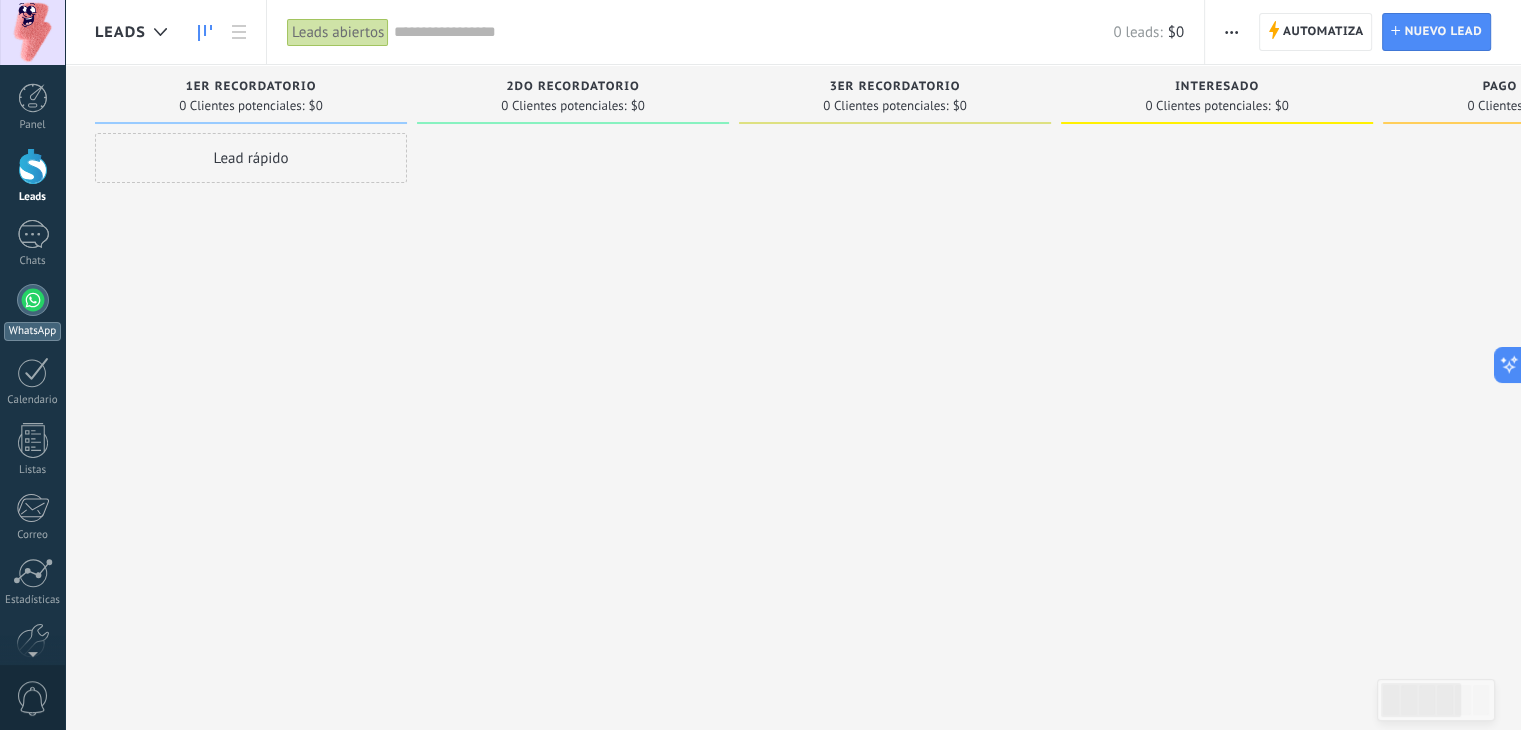 click at bounding box center [33, 300] 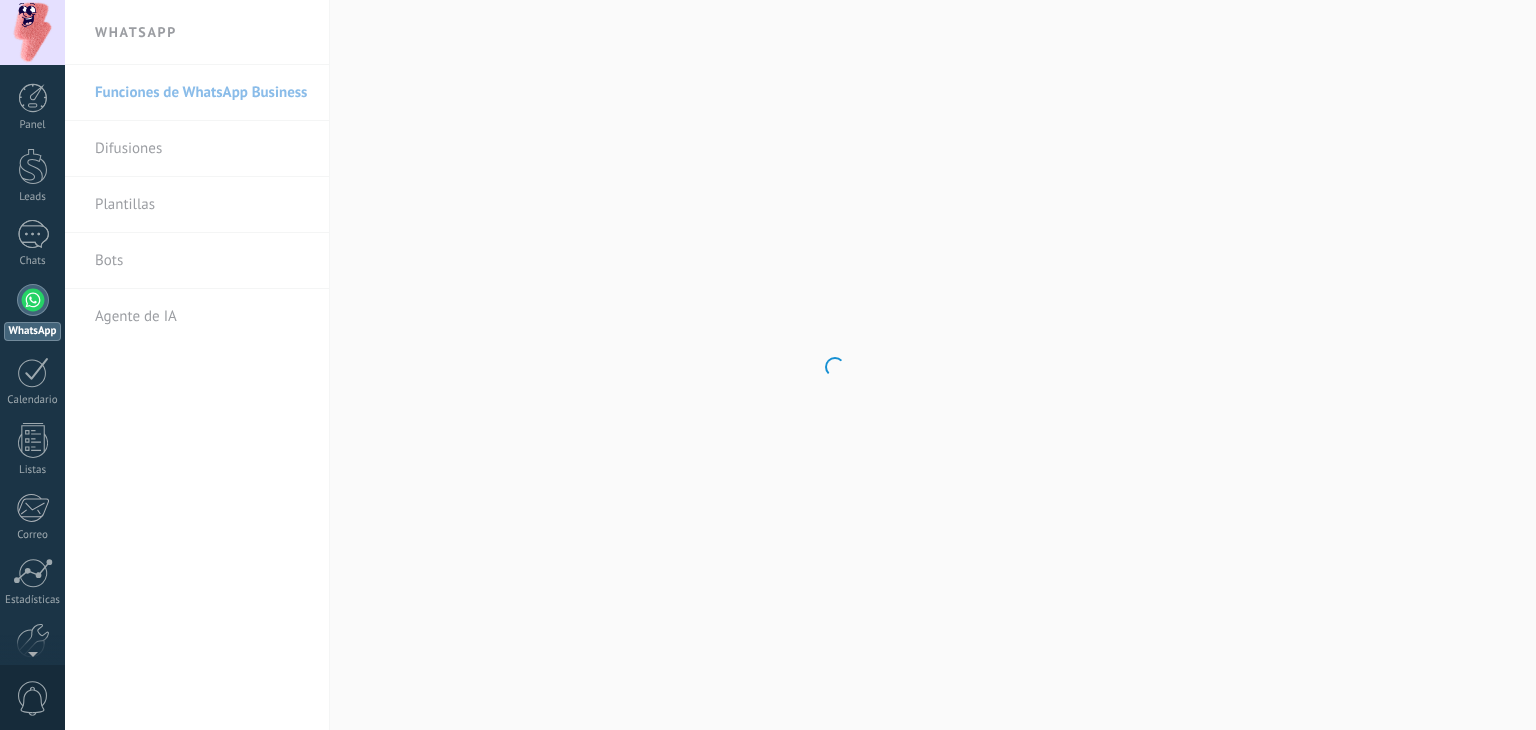 scroll, scrollTop: 0, scrollLeft: 0, axis: both 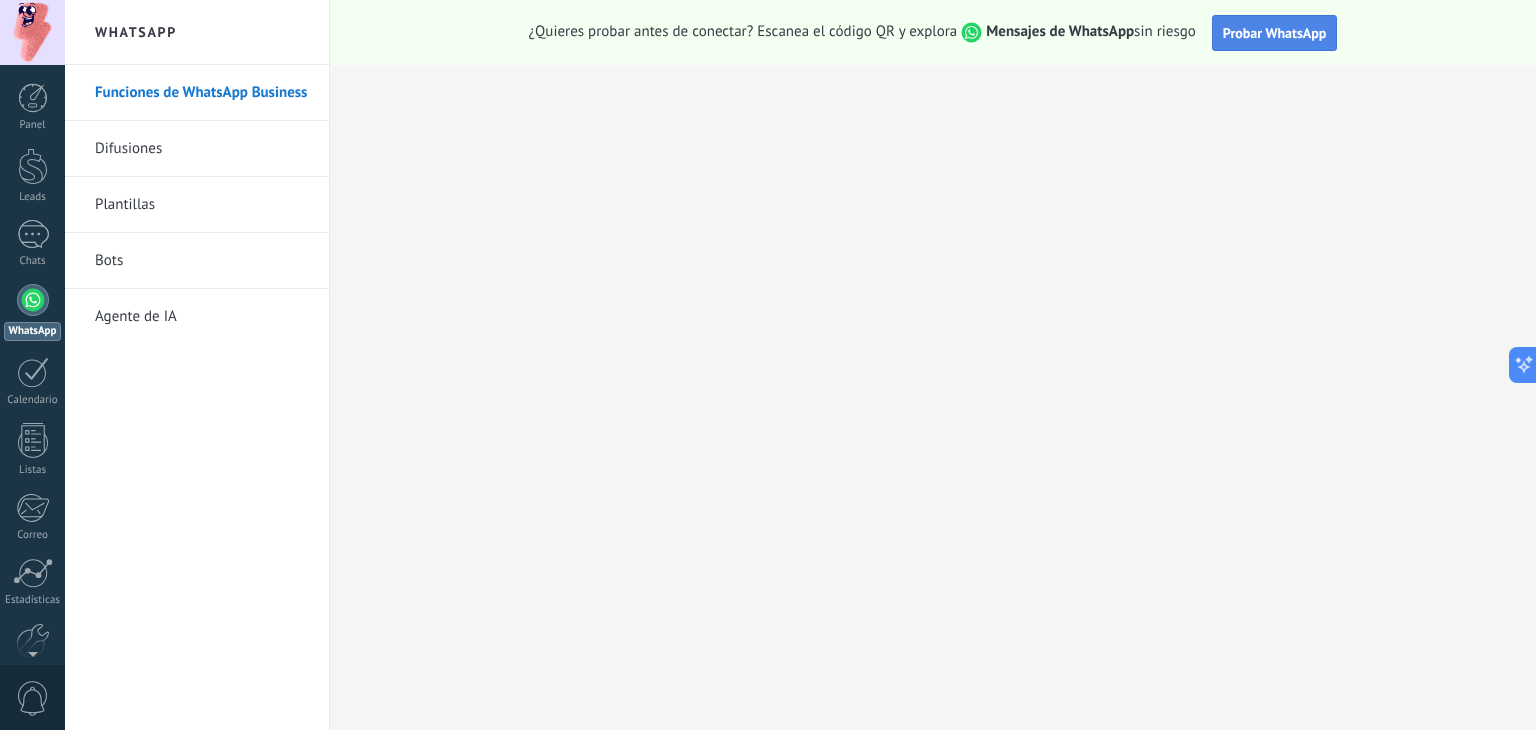 click on "Probar WhatsApp" at bounding box center (1275, 33) 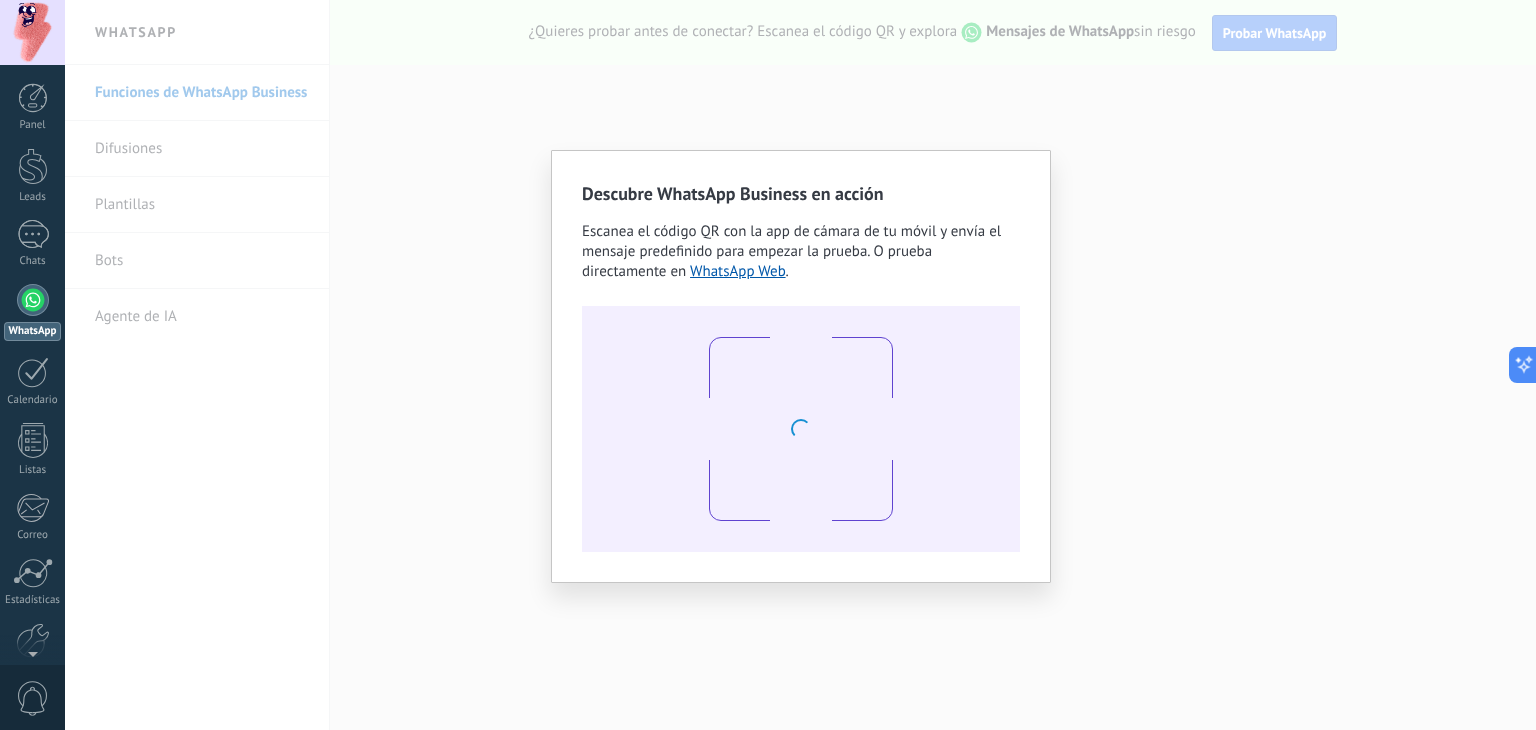 scroll, scrollTop: 0, scrollLeft: 0, axis: both 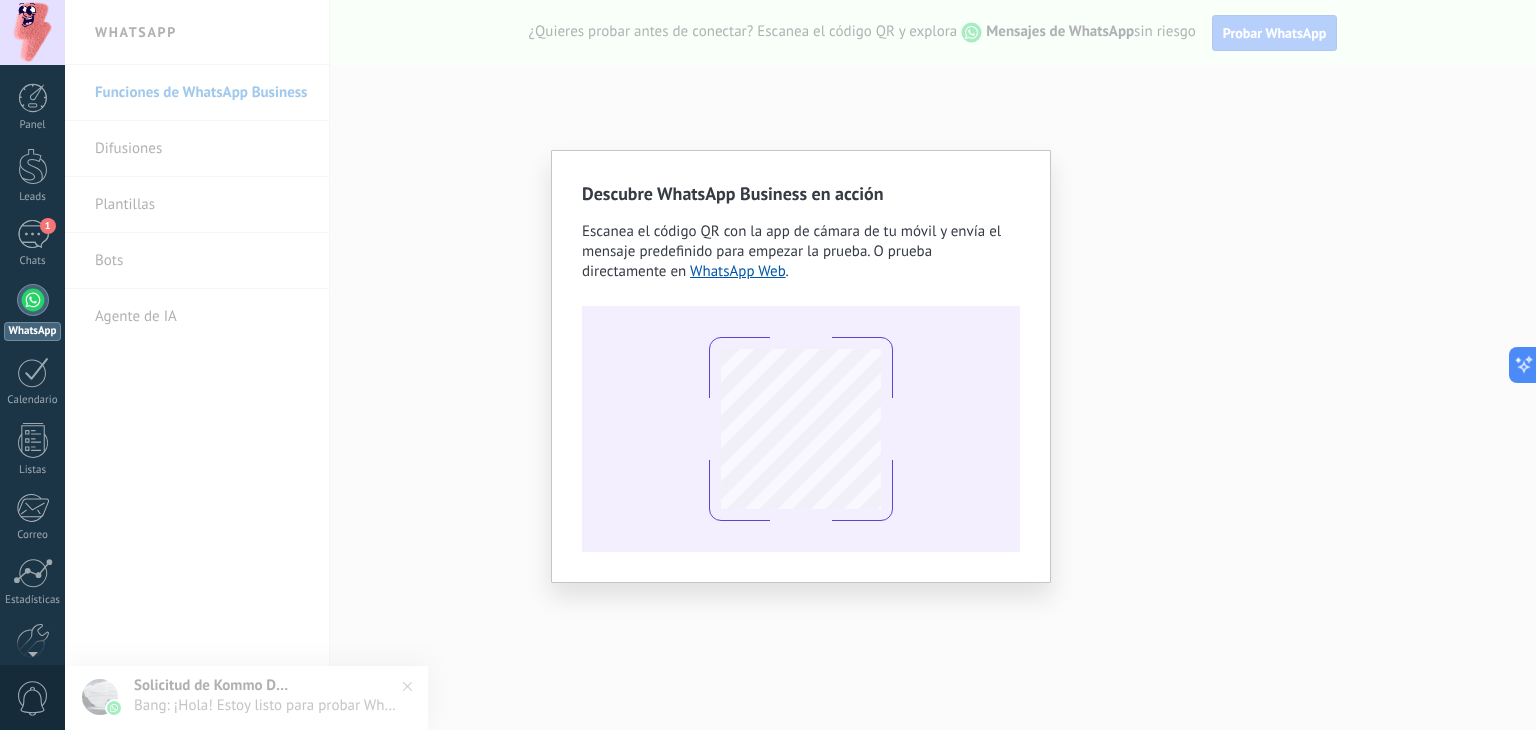click on "Descubre WhatsApp Business en acción Escanea el código QR con la app de cámara de tu móvil y envía el mensaje predefinido para empezar la prueba. O prueba directamente en   WhatsApp Web ." at bounding box center (800, 365) 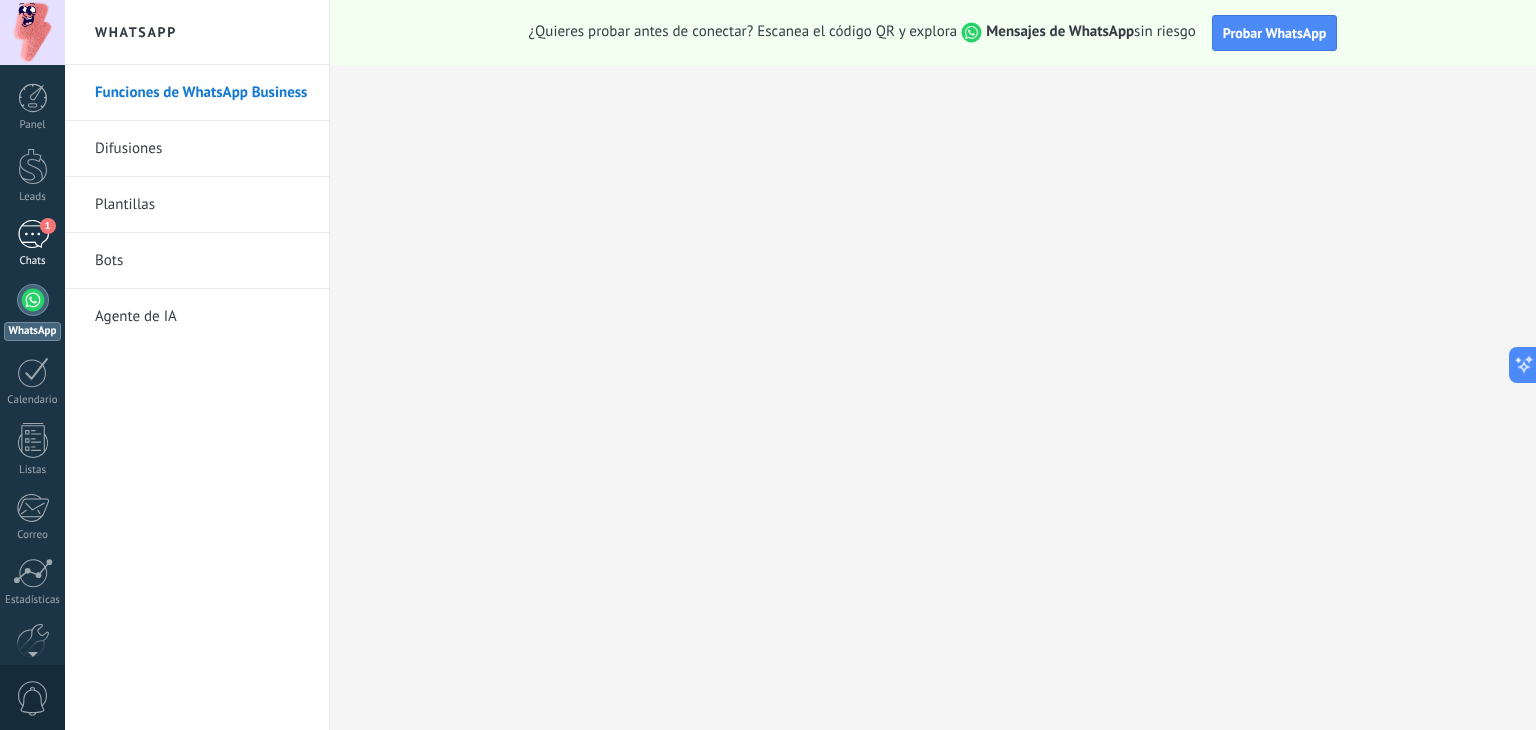 click on "1" at bounding box center [33, 234] 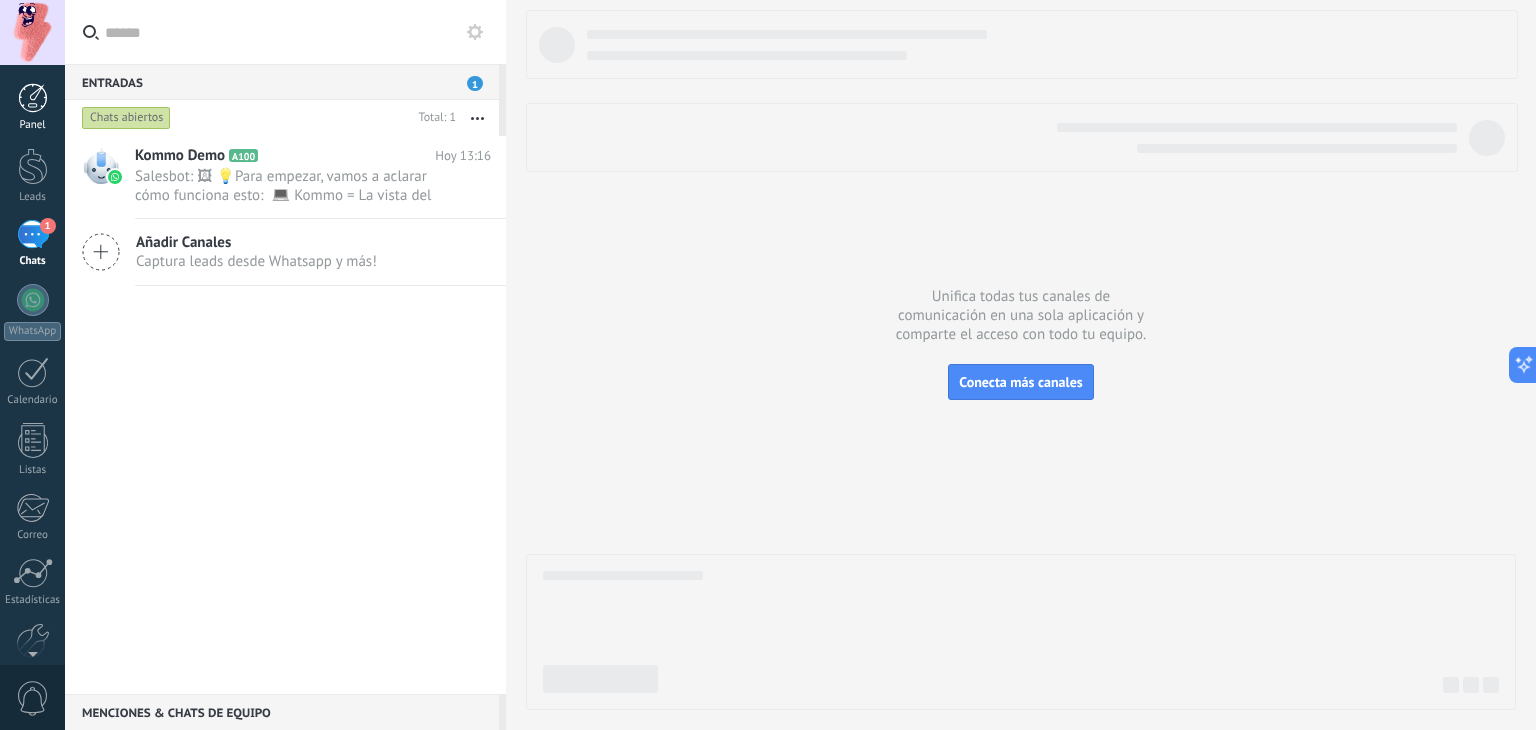 click at bounding box center (33, 98) 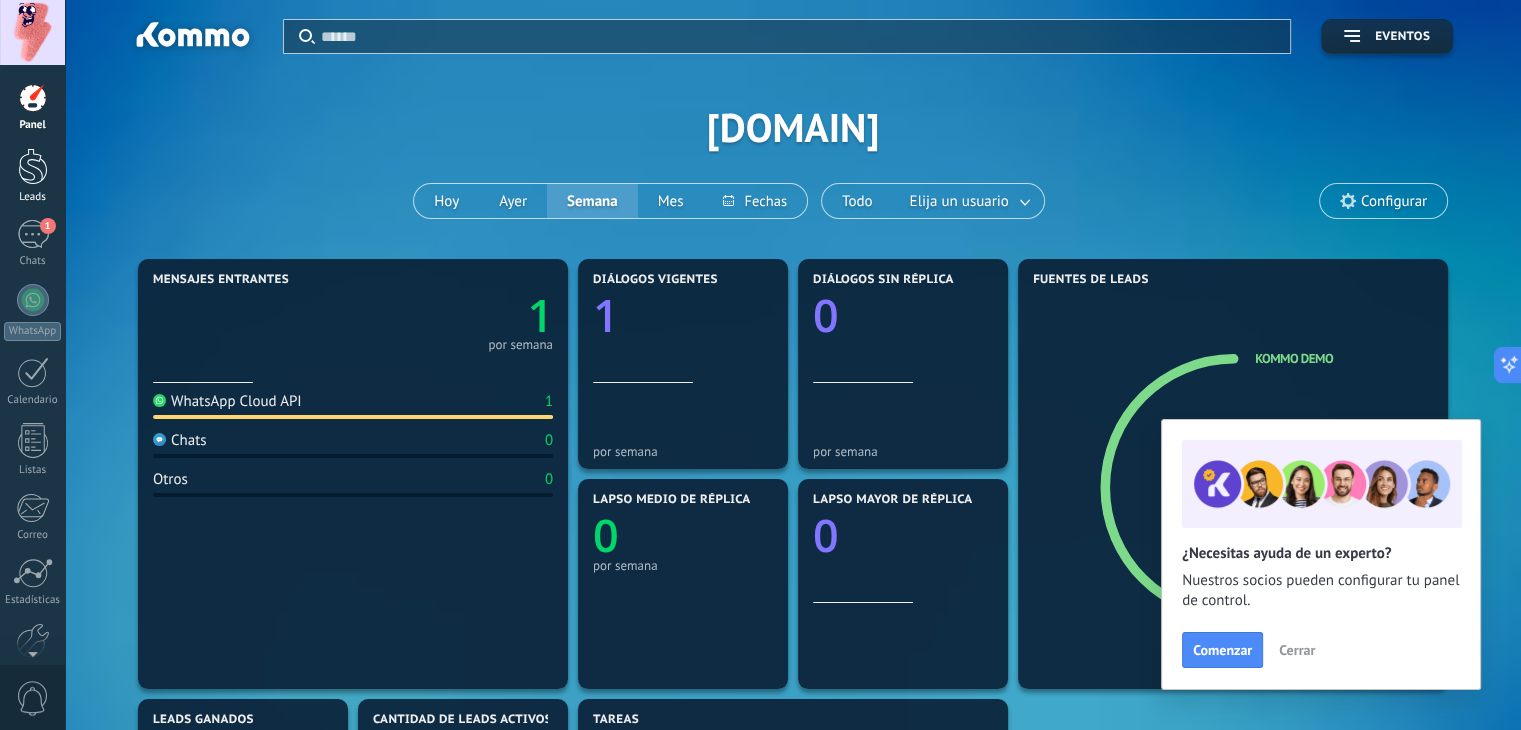 click at bounding box center (33, 166) 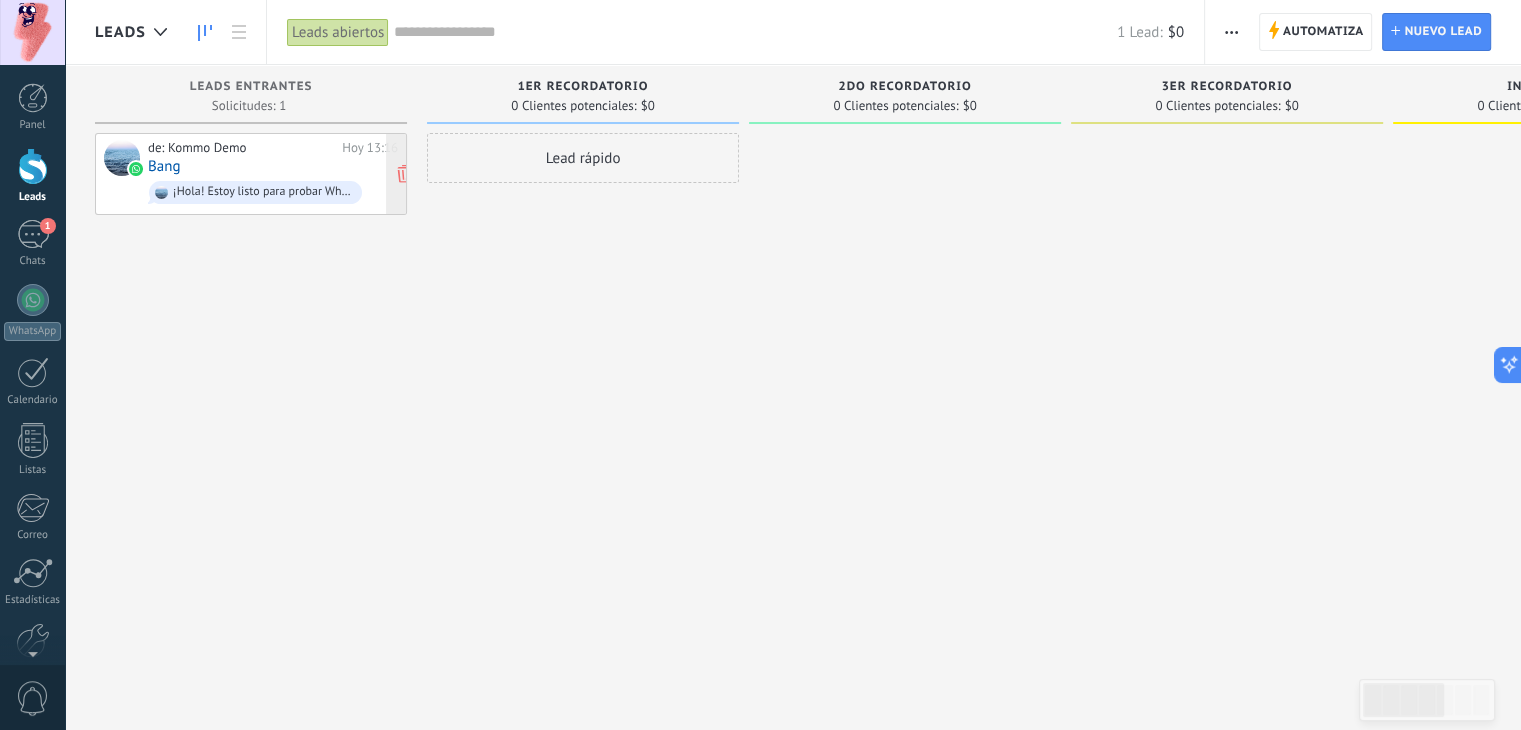 click on "de: Kommo Demo Hoy 13:16 Bang ¡Hola! Estoy listo para probar WhatsApp en Kommo. Mi código de verificación es [CODE]" at bounding box center [273, 174] 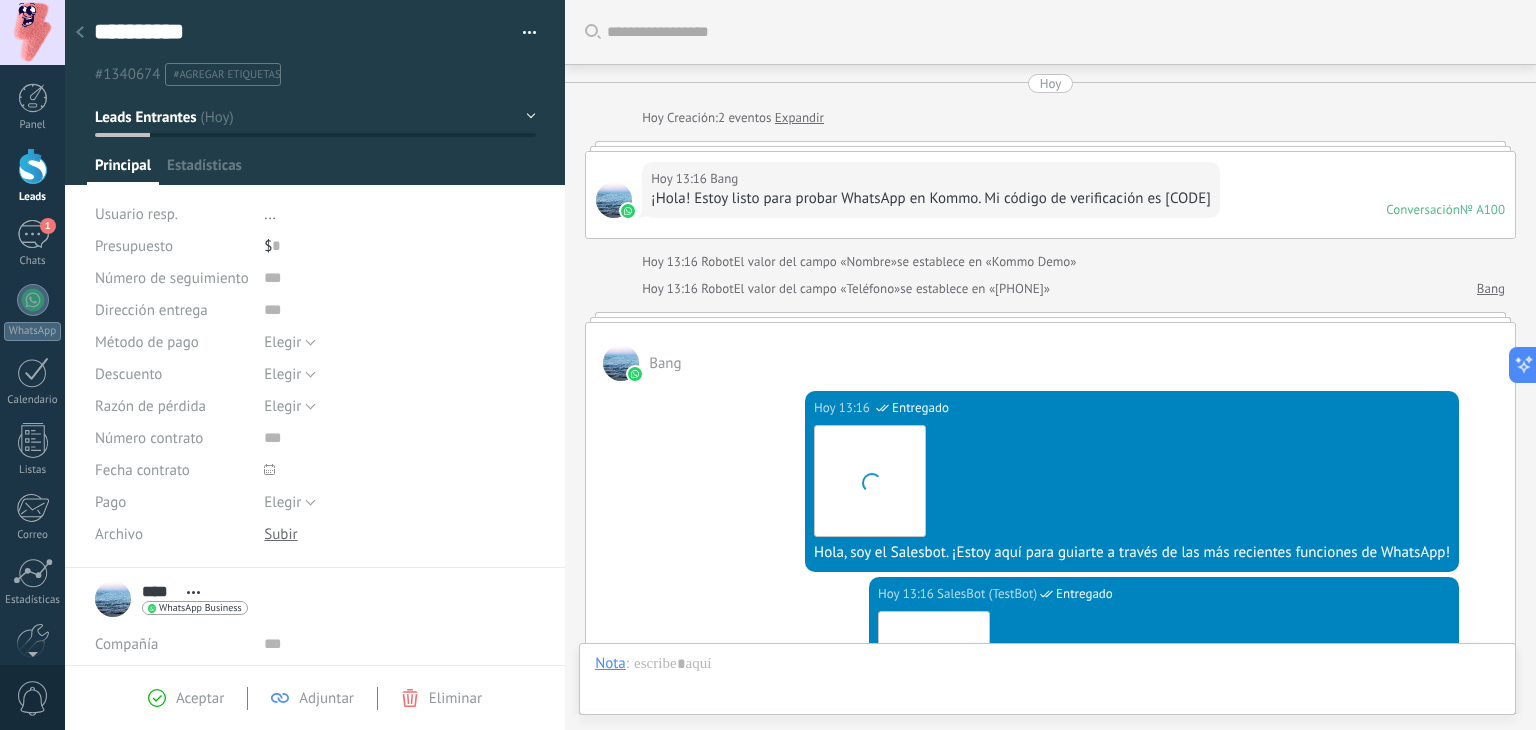 scroll, scrollTop: 612, scrollLeft: 0, axis: vertical 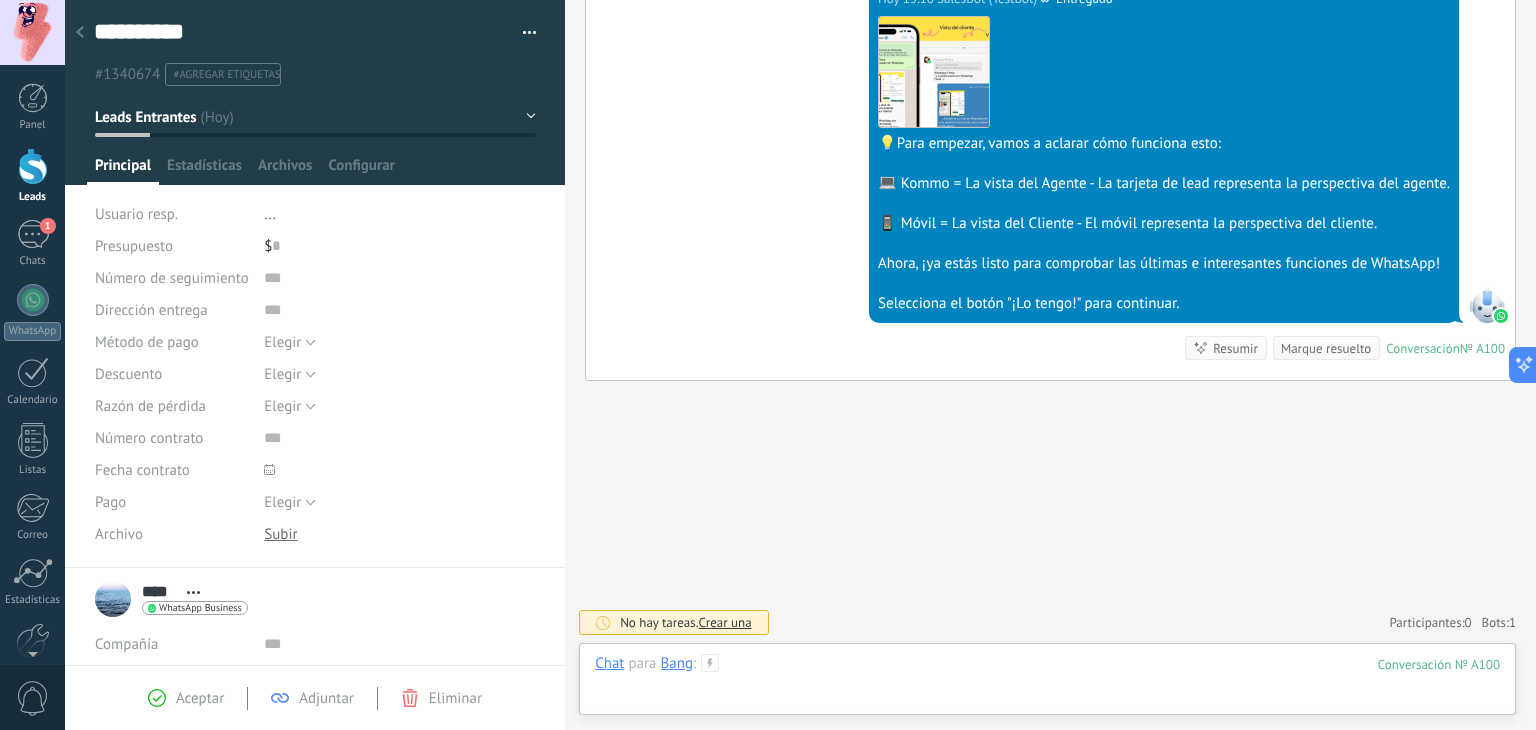 click at bounding box center (1047, 684) 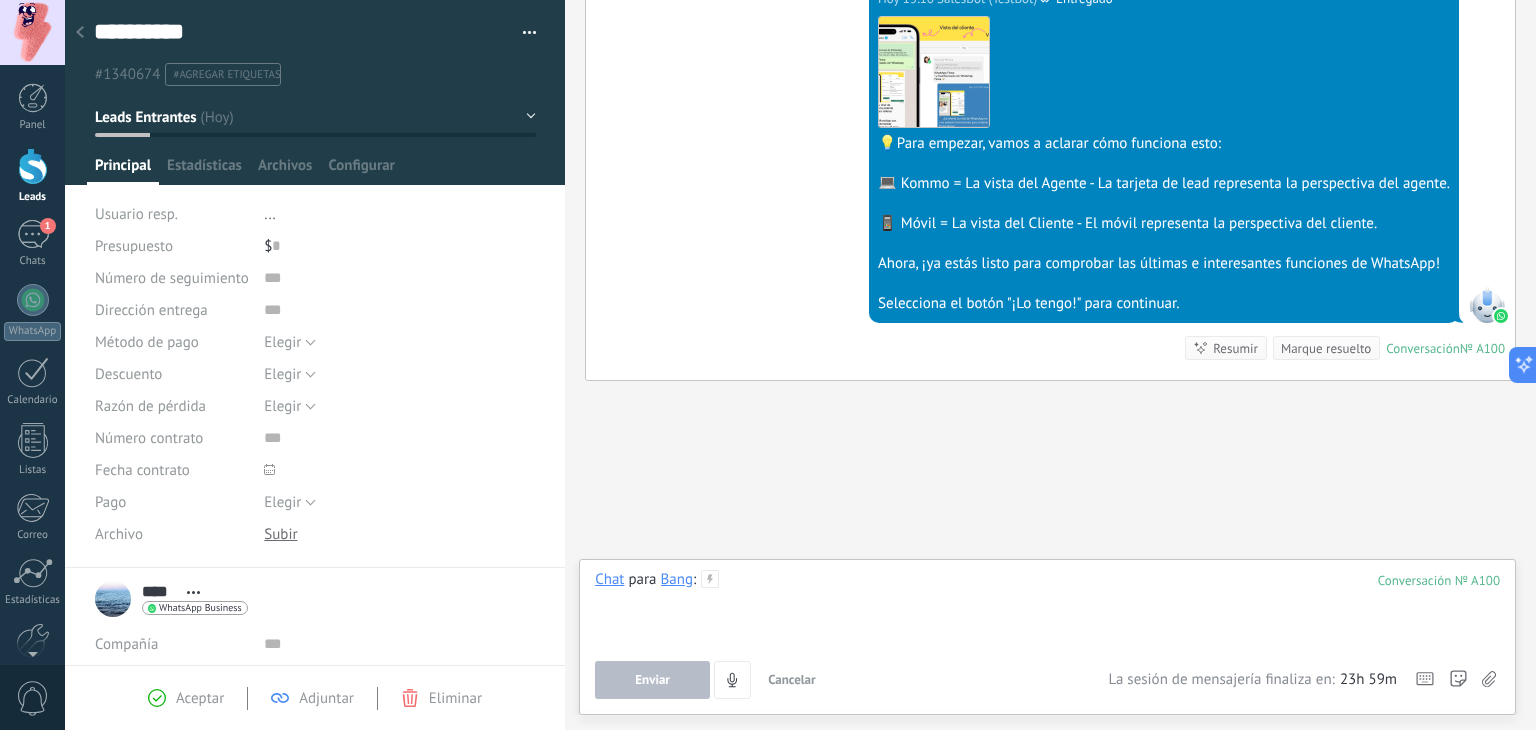type 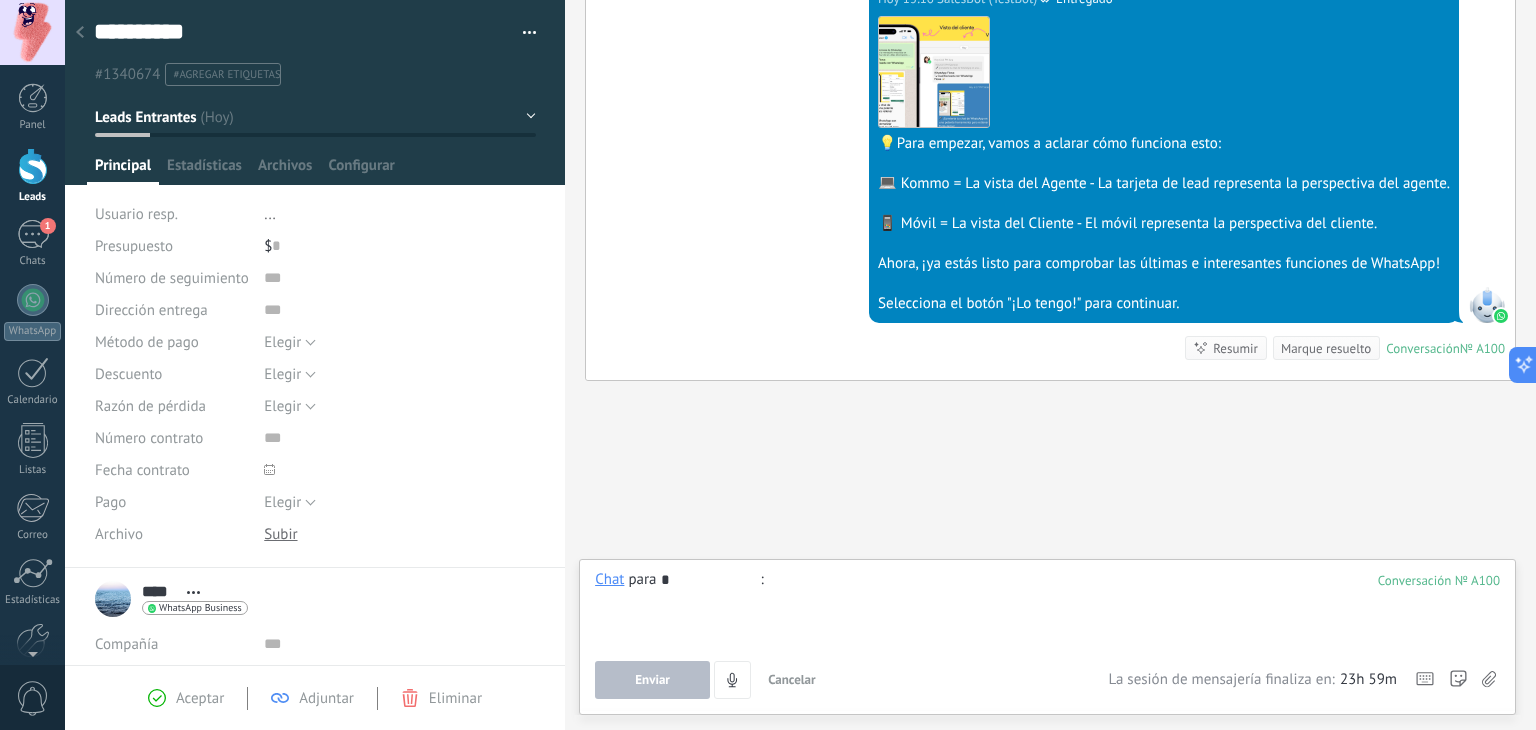 type on "**" 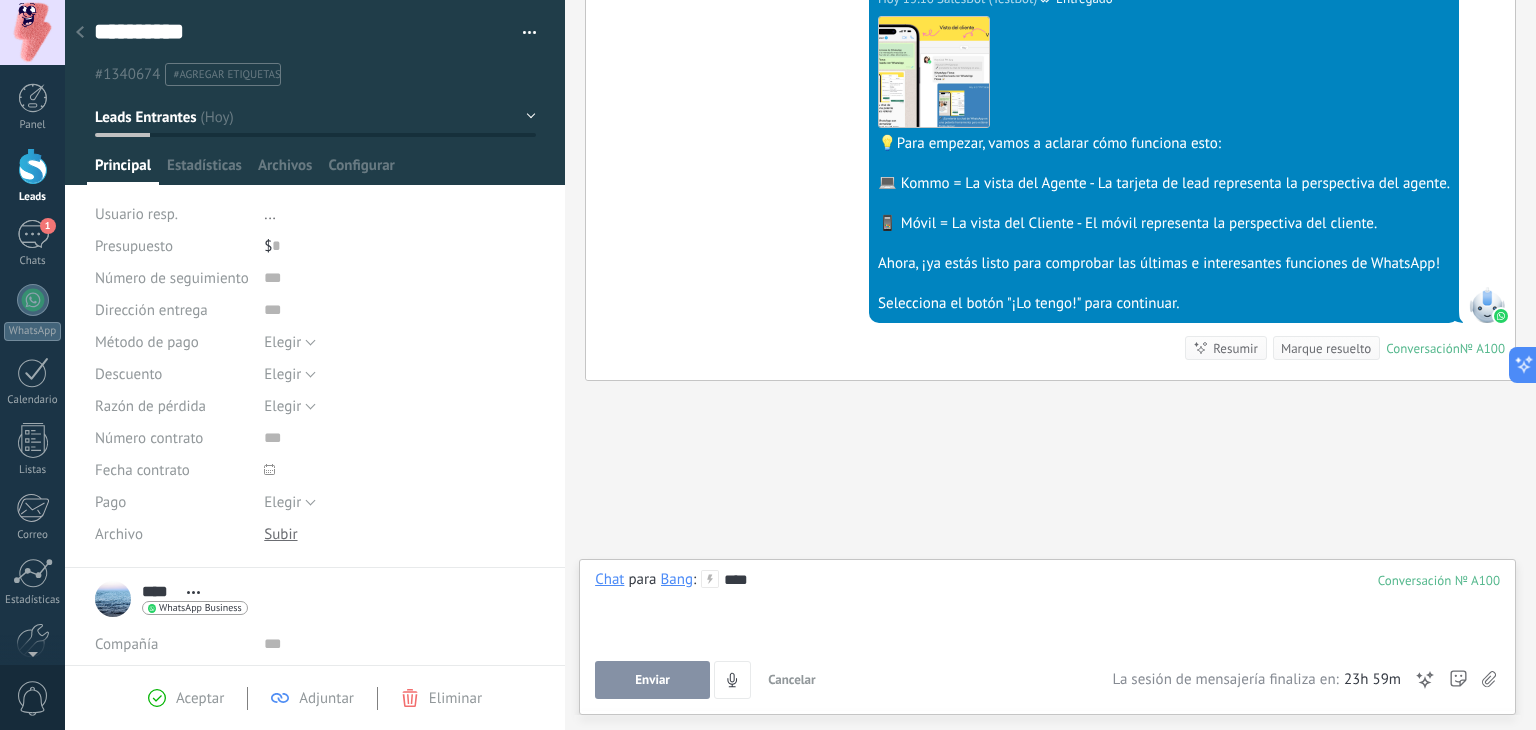 type 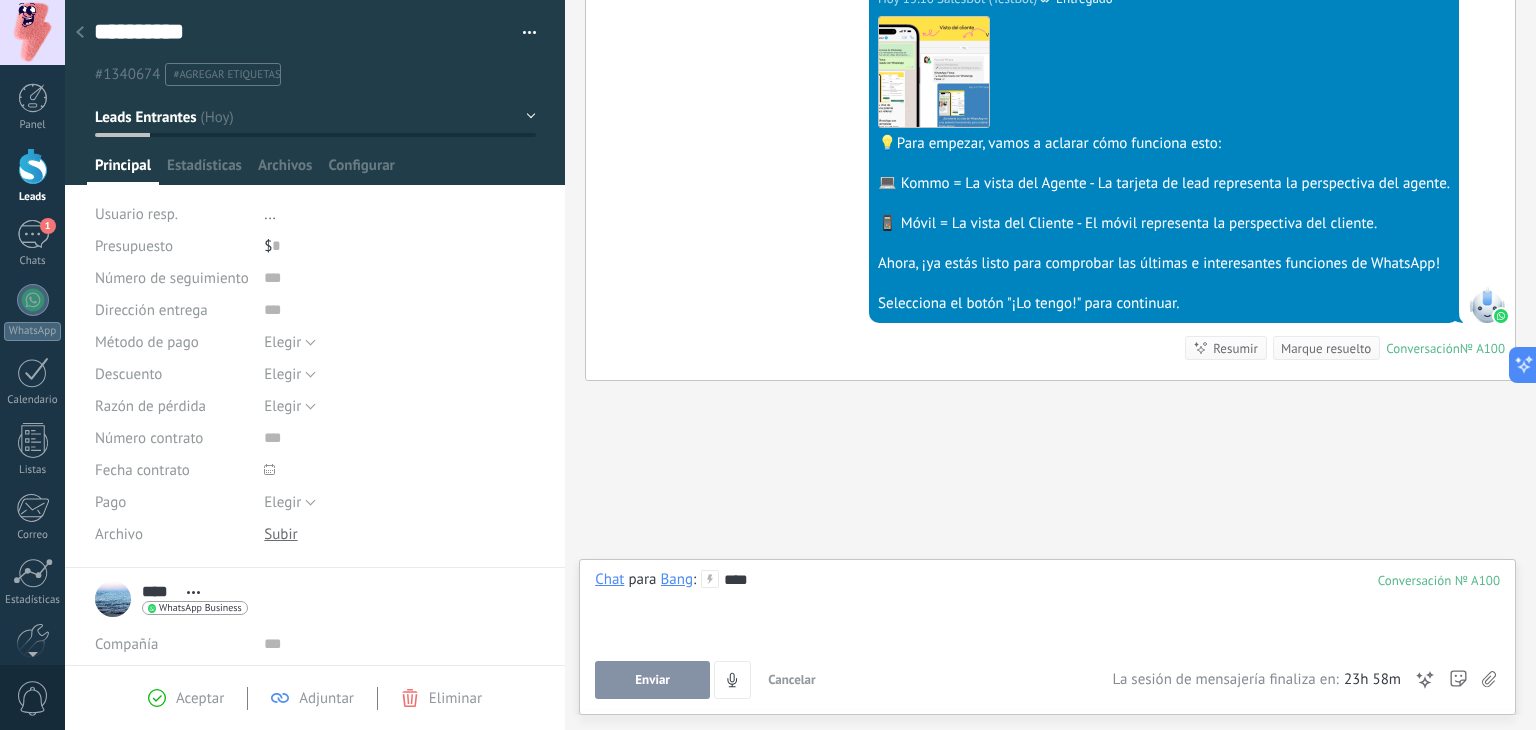 click on "****" at bounding box center (1047, 608) 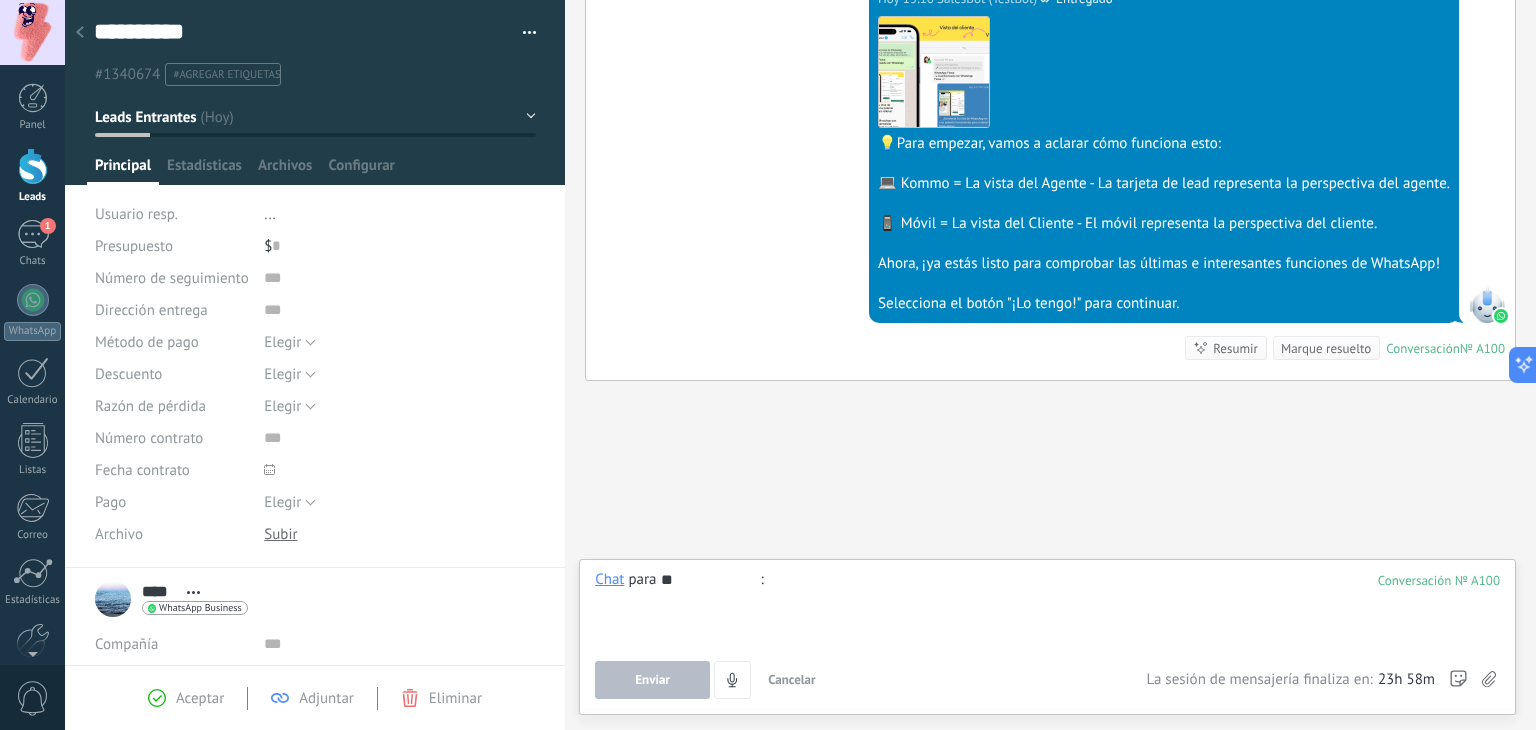 type on "*" 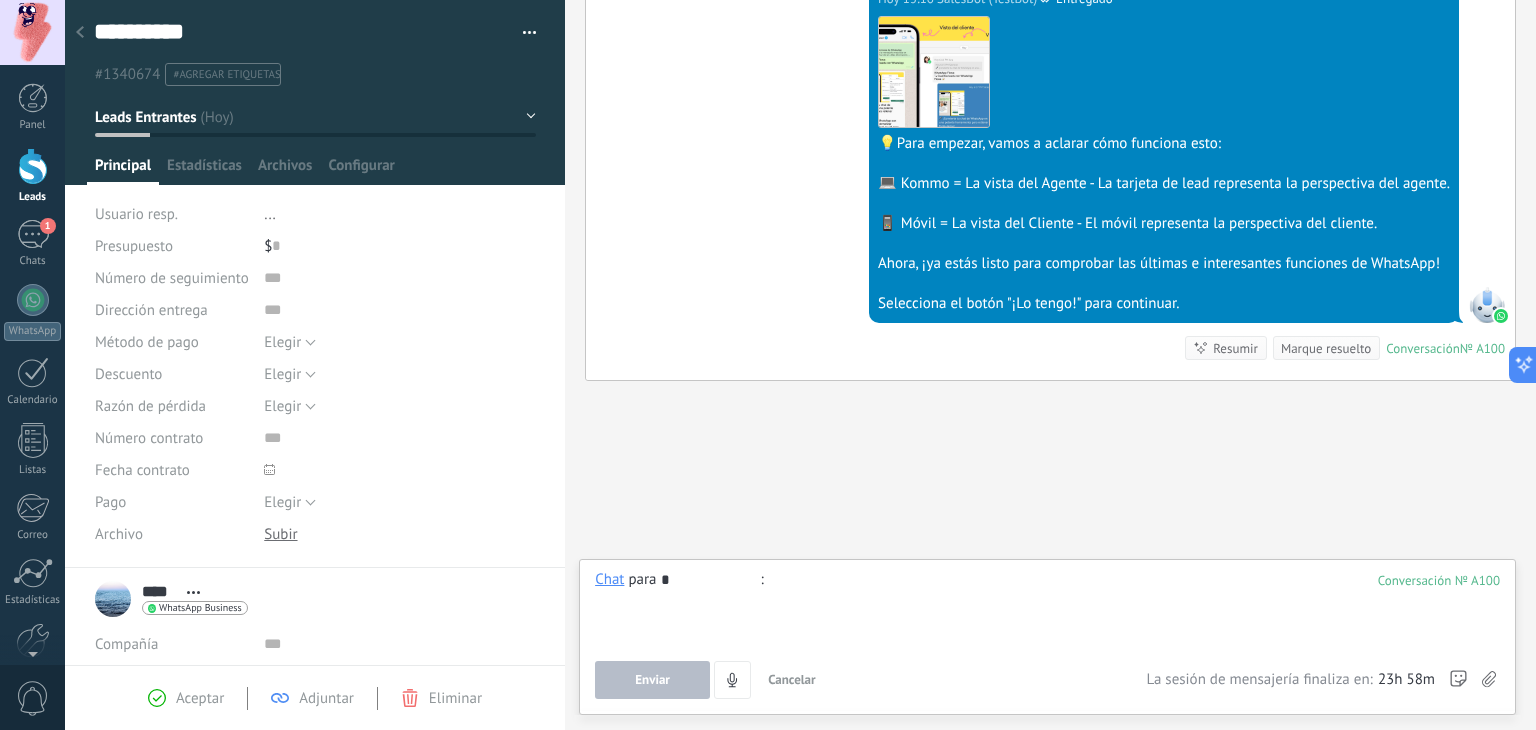type 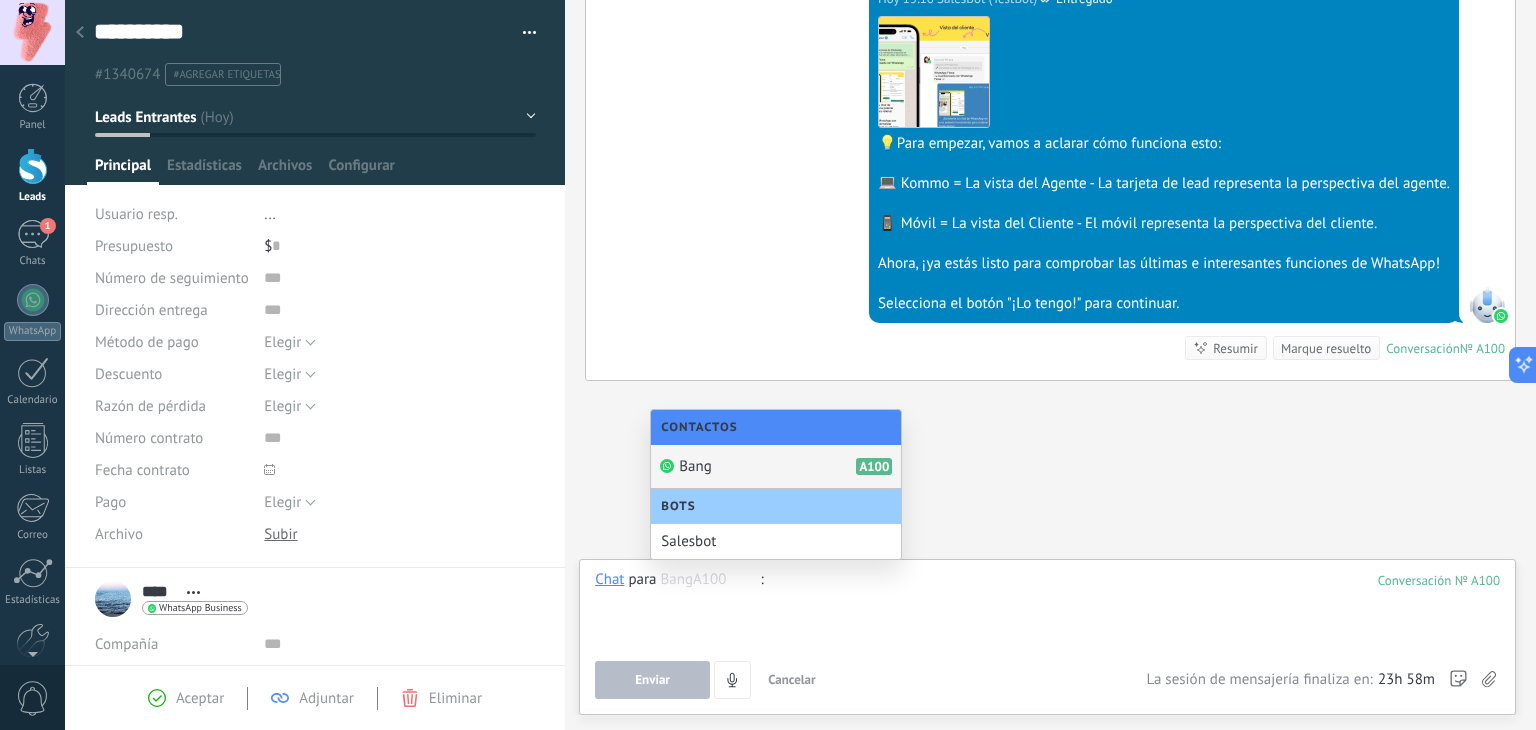 click on "Bang A100" at bounding box center [776, 467] 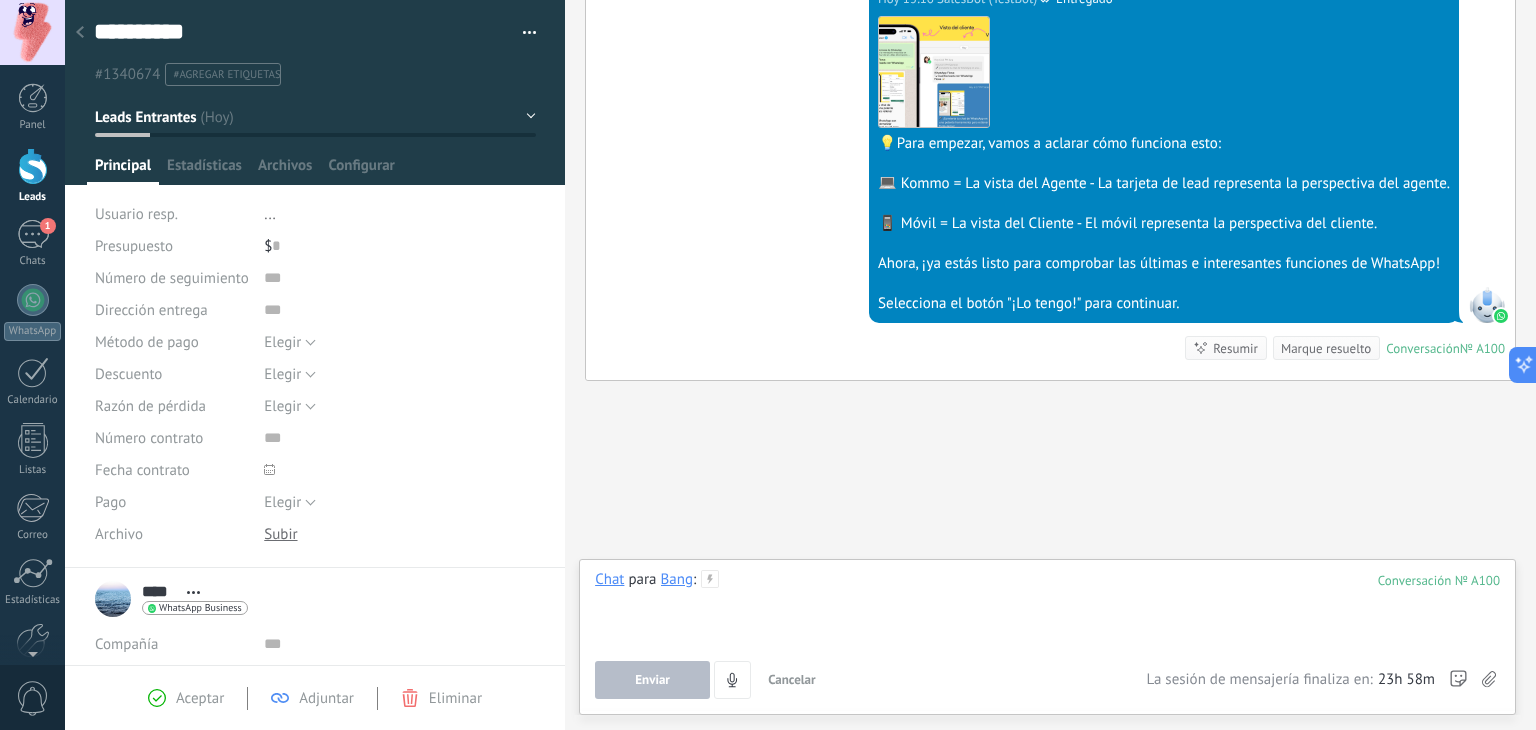 click at bounding box center (1047, 608) 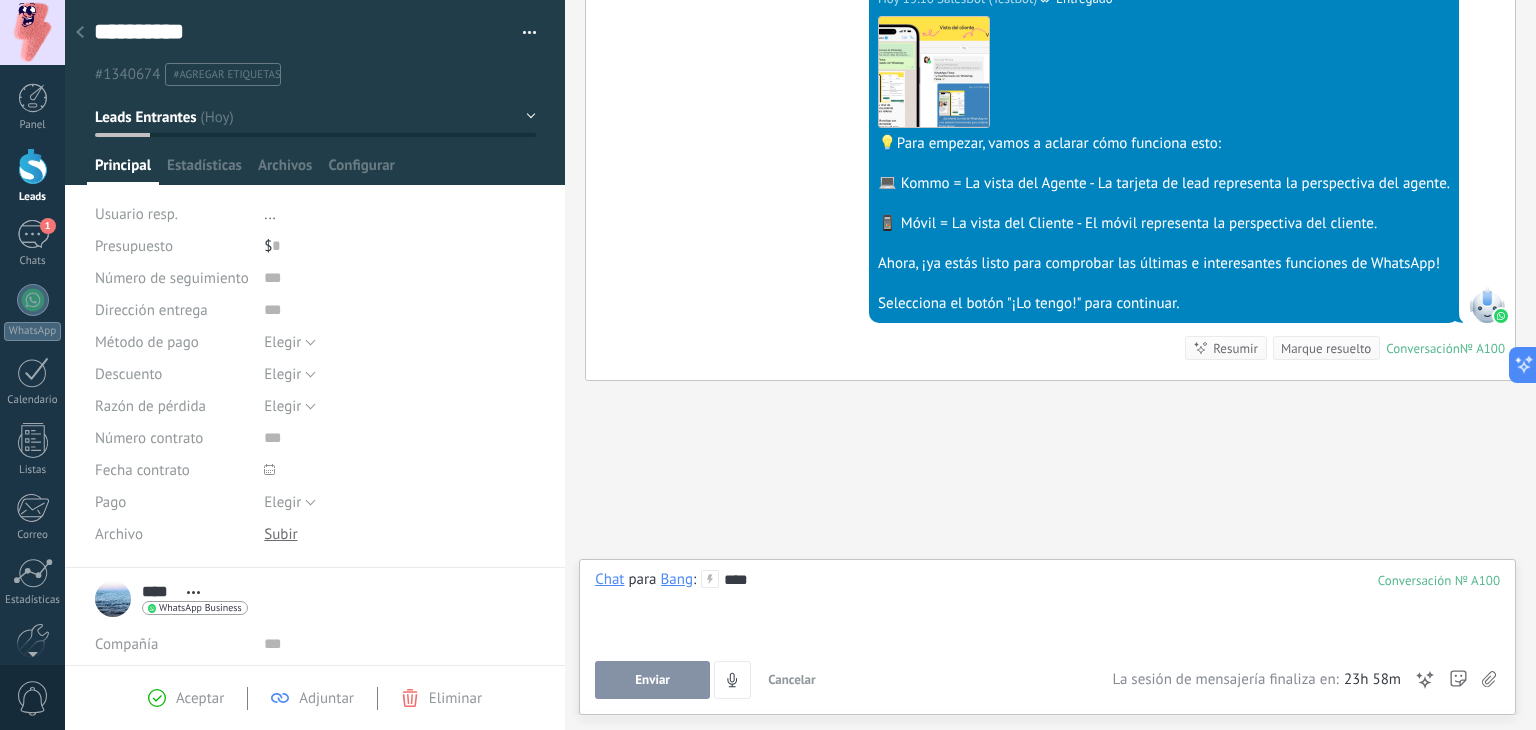 click on "Enviar" at bounding box center (652, 680) 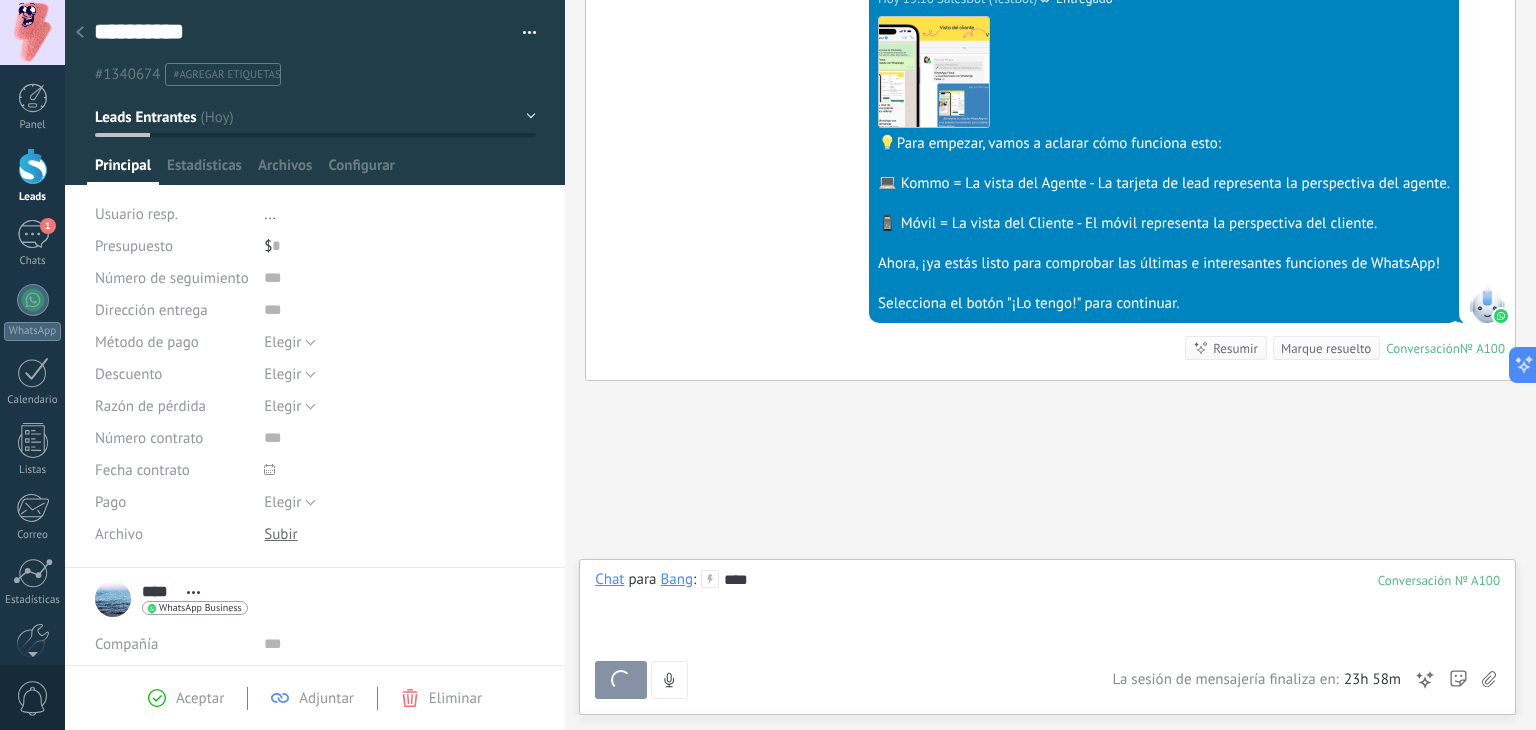 scroll, scrollTop: 688, scrollLeft: 0, axis: vertical 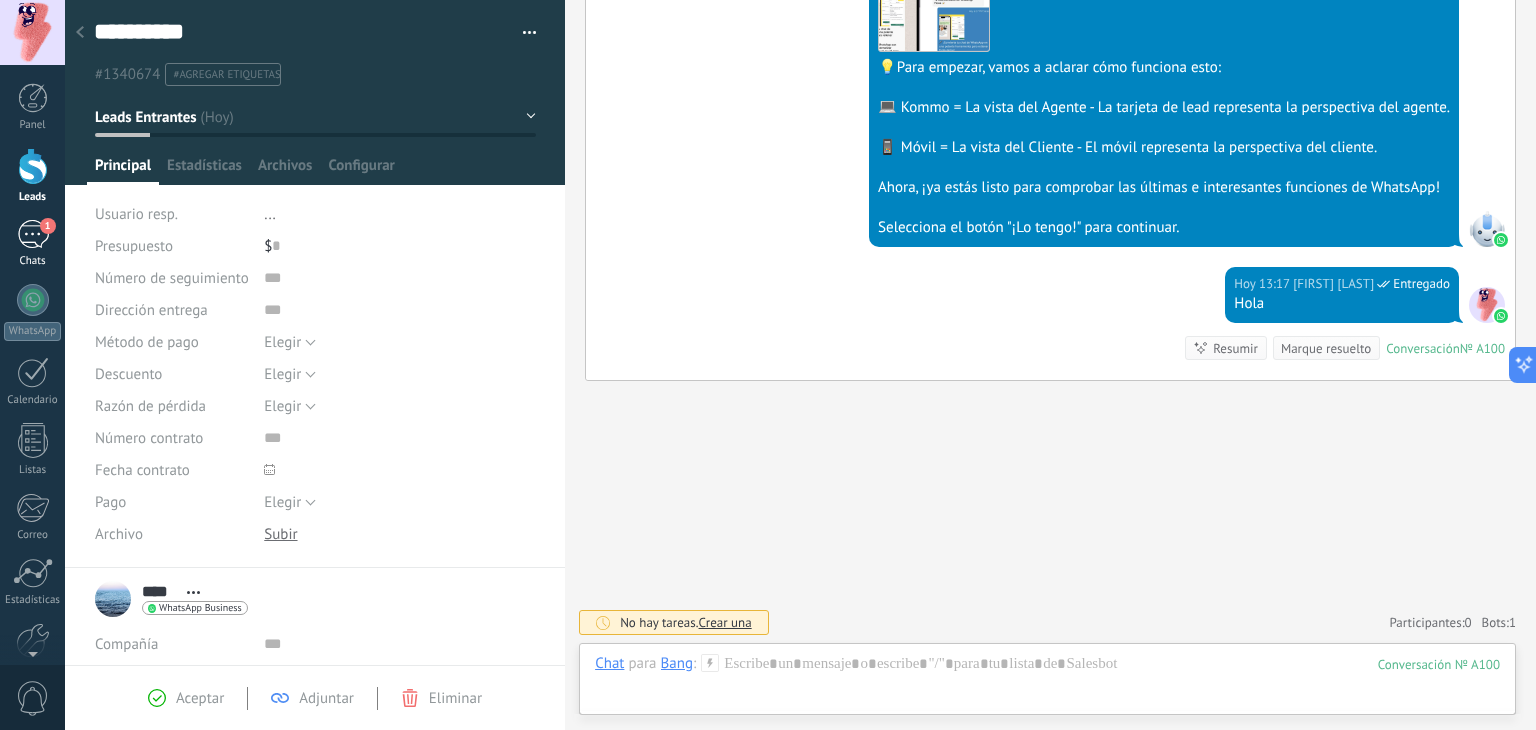 click on "1" at bounding box center (33, 234) 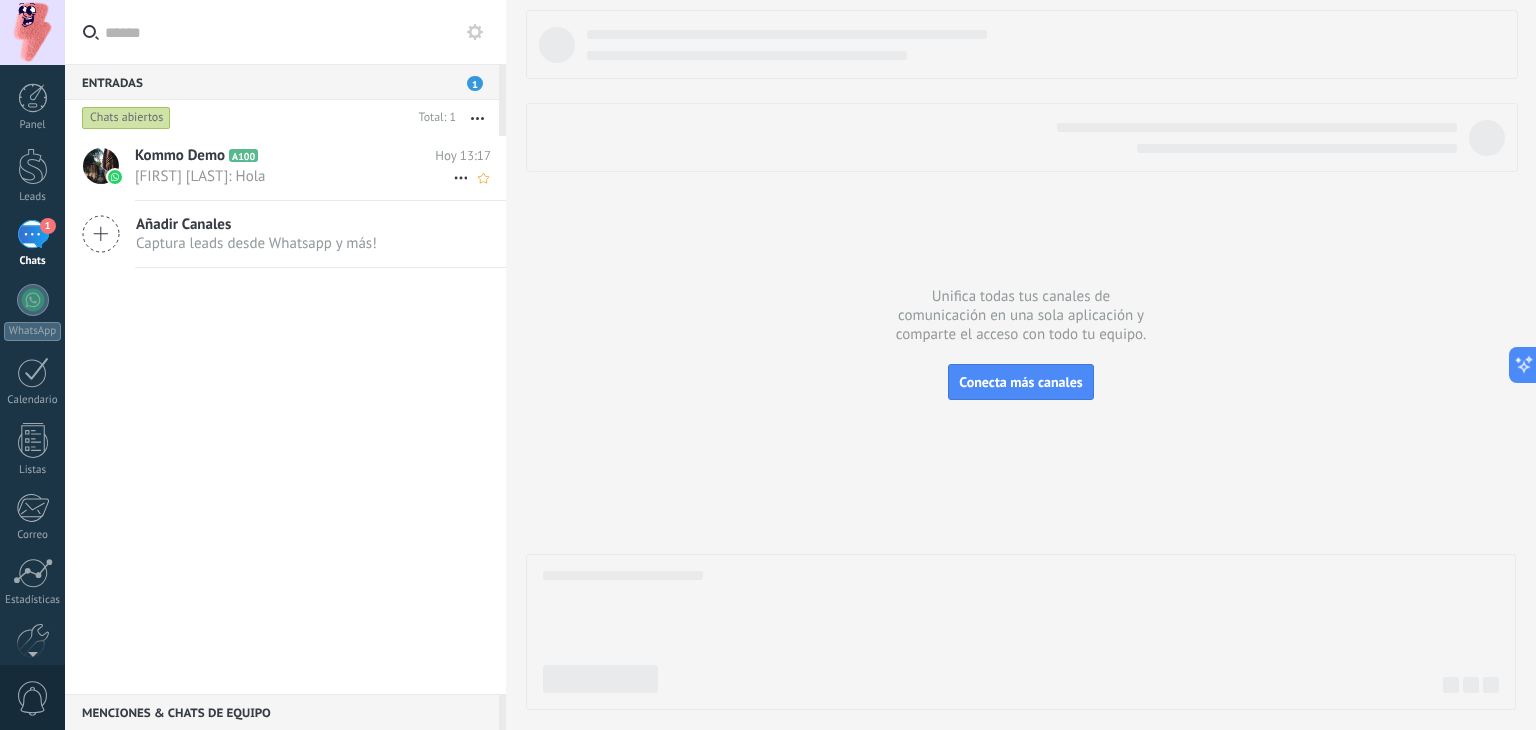 click on "[FIRST] [LAST]: Hola" at bounding box center [294, 176] 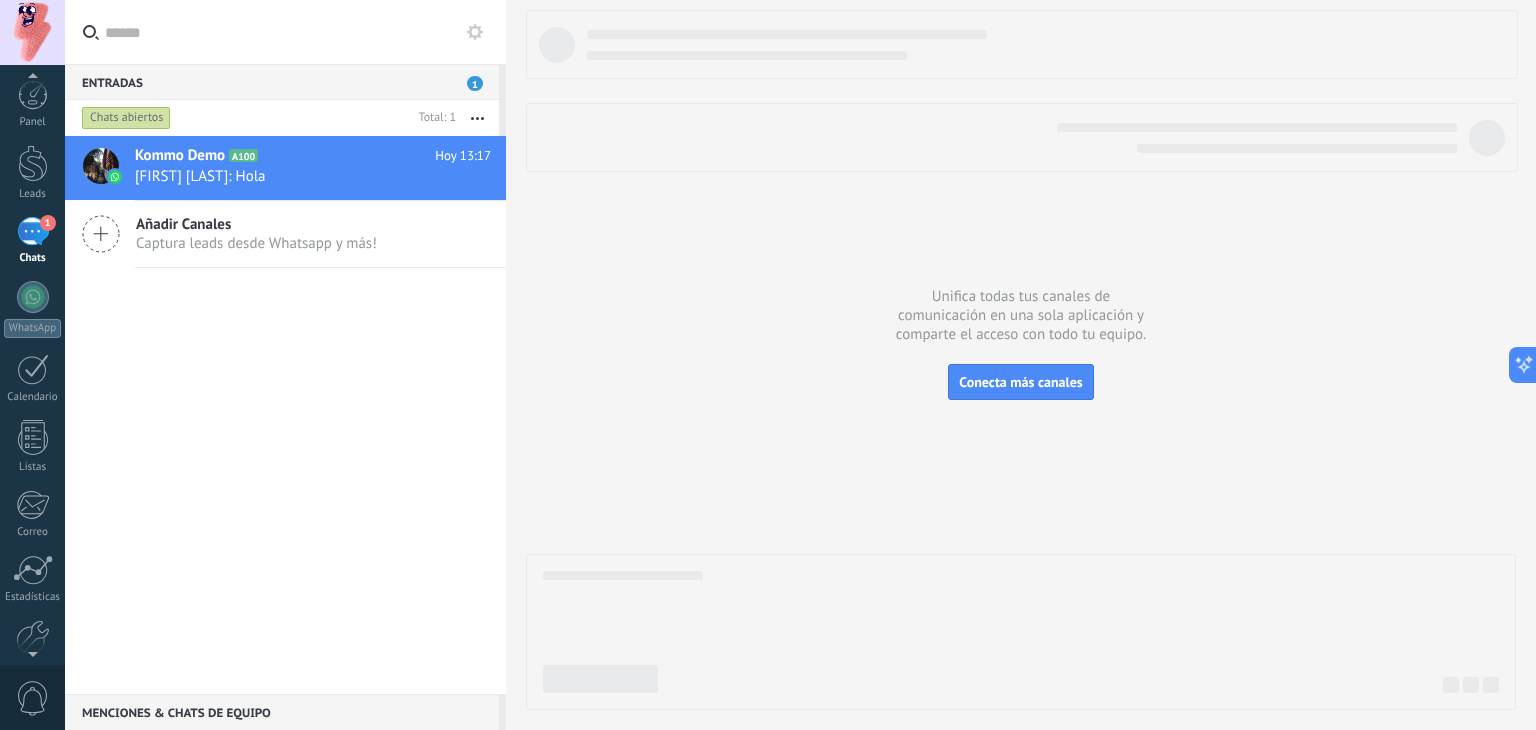 scroll, scrollTop: 0, scrollLeft: 0, axis: both 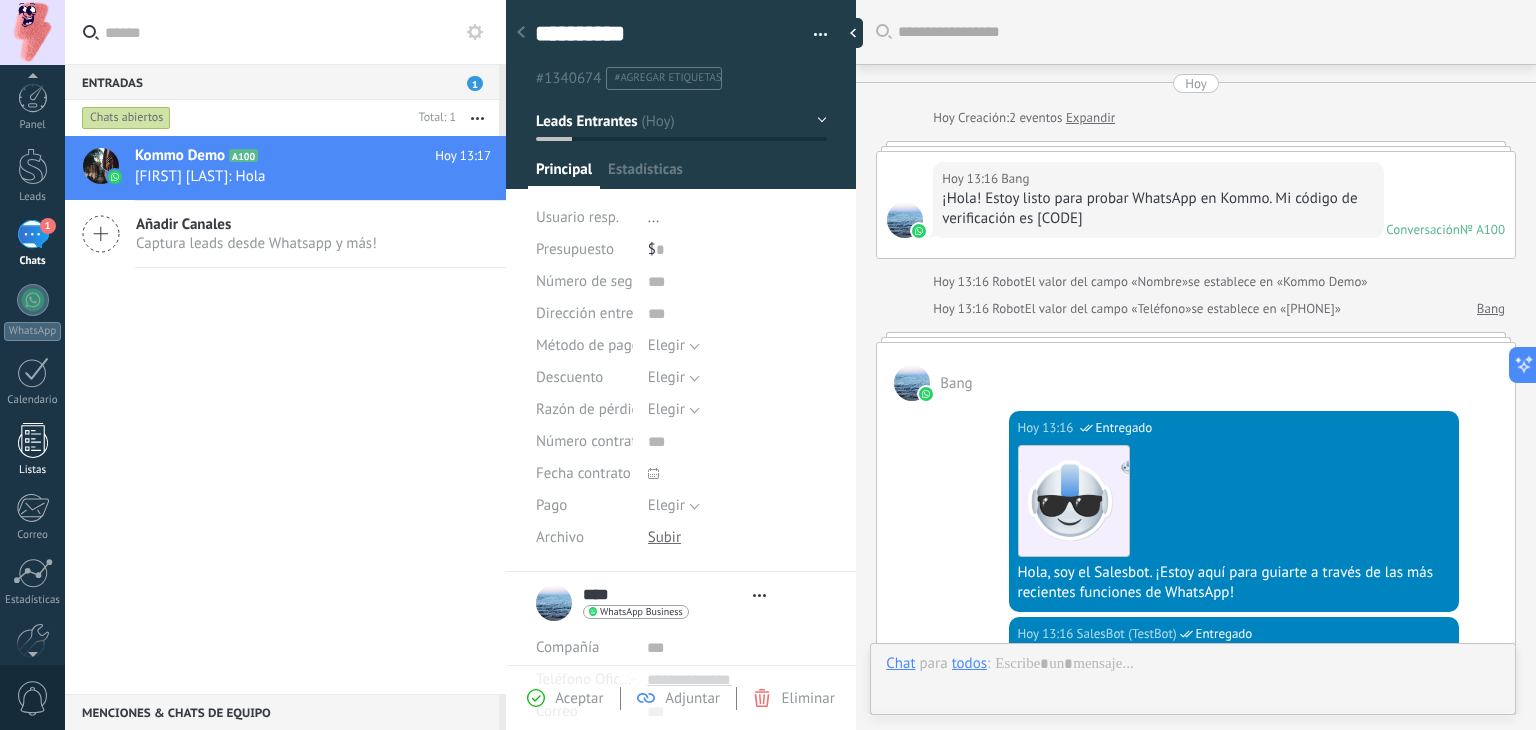 type on "**********" 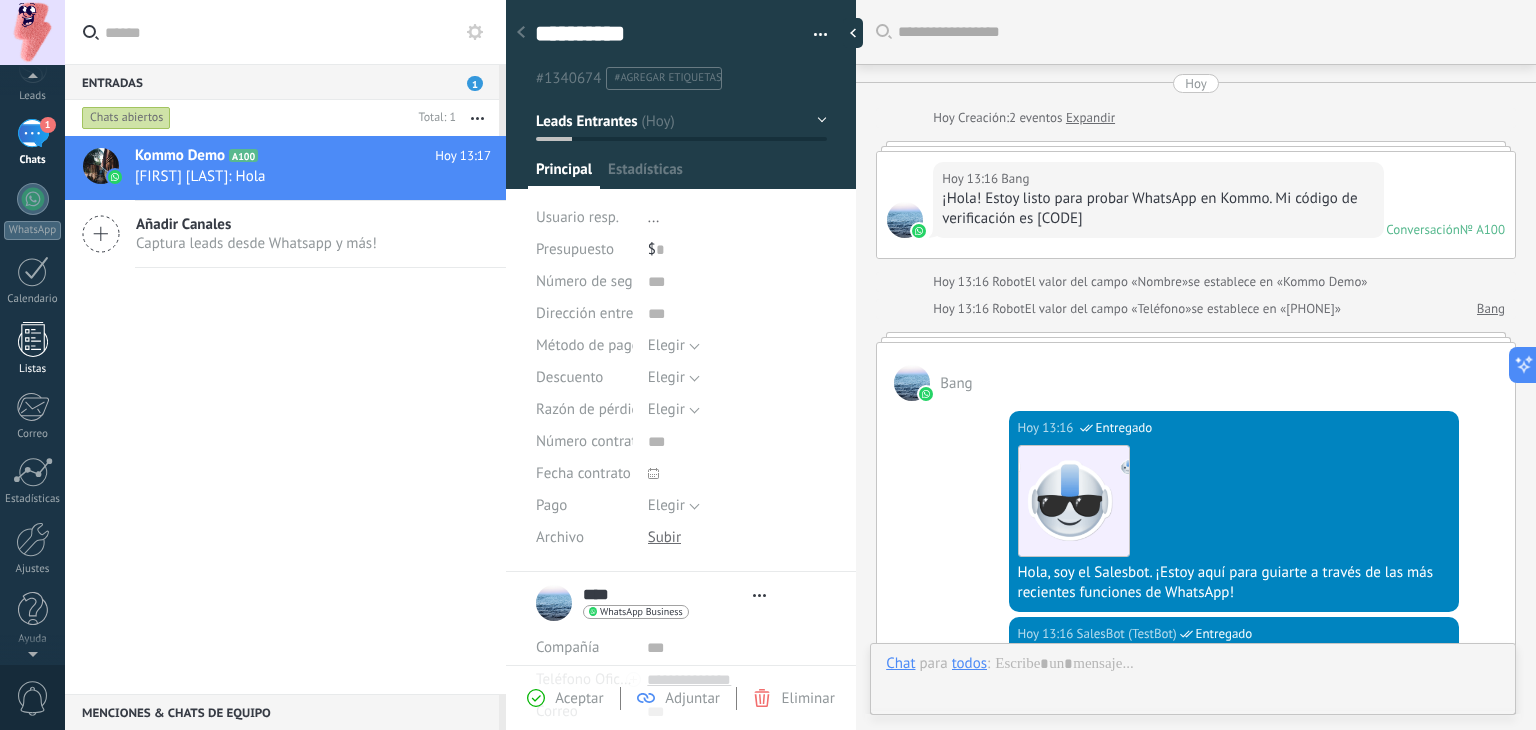 scroll, scrollTop: 29, scrollLeft: 0, axis: vertical 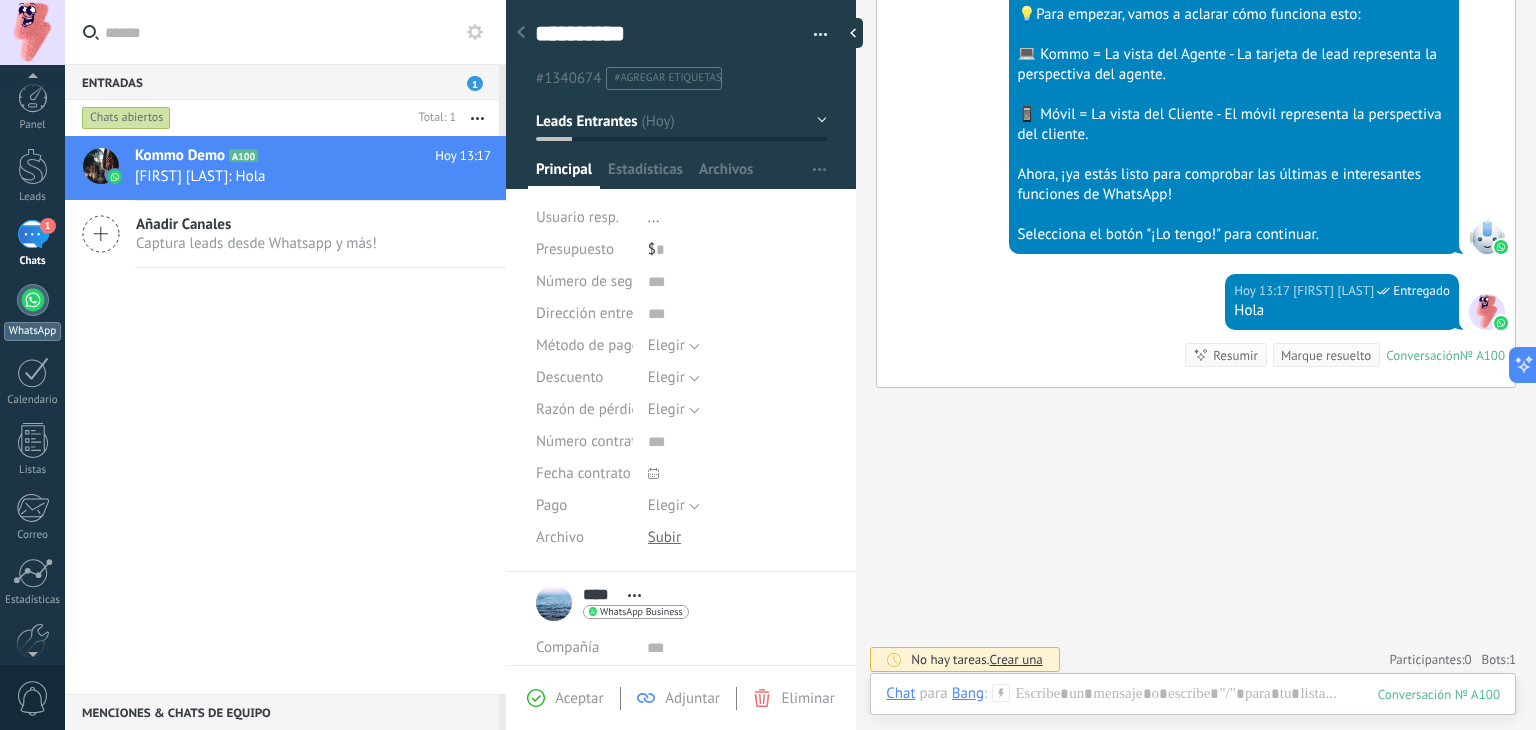 click on "WhatsApp" at bounding box center (32, 331) 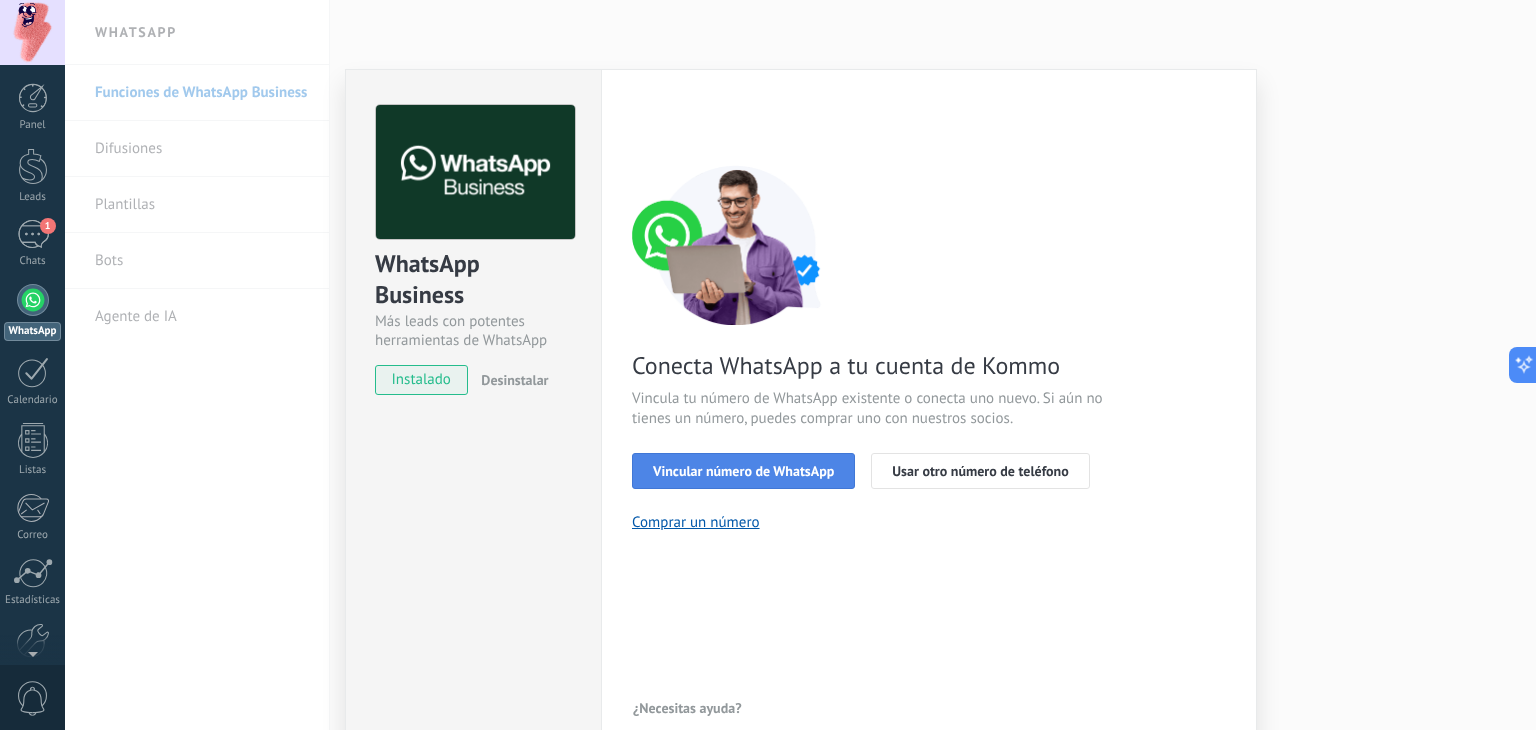 click on "Vincular número de WhatsApp" at bounding box center [743, 471] 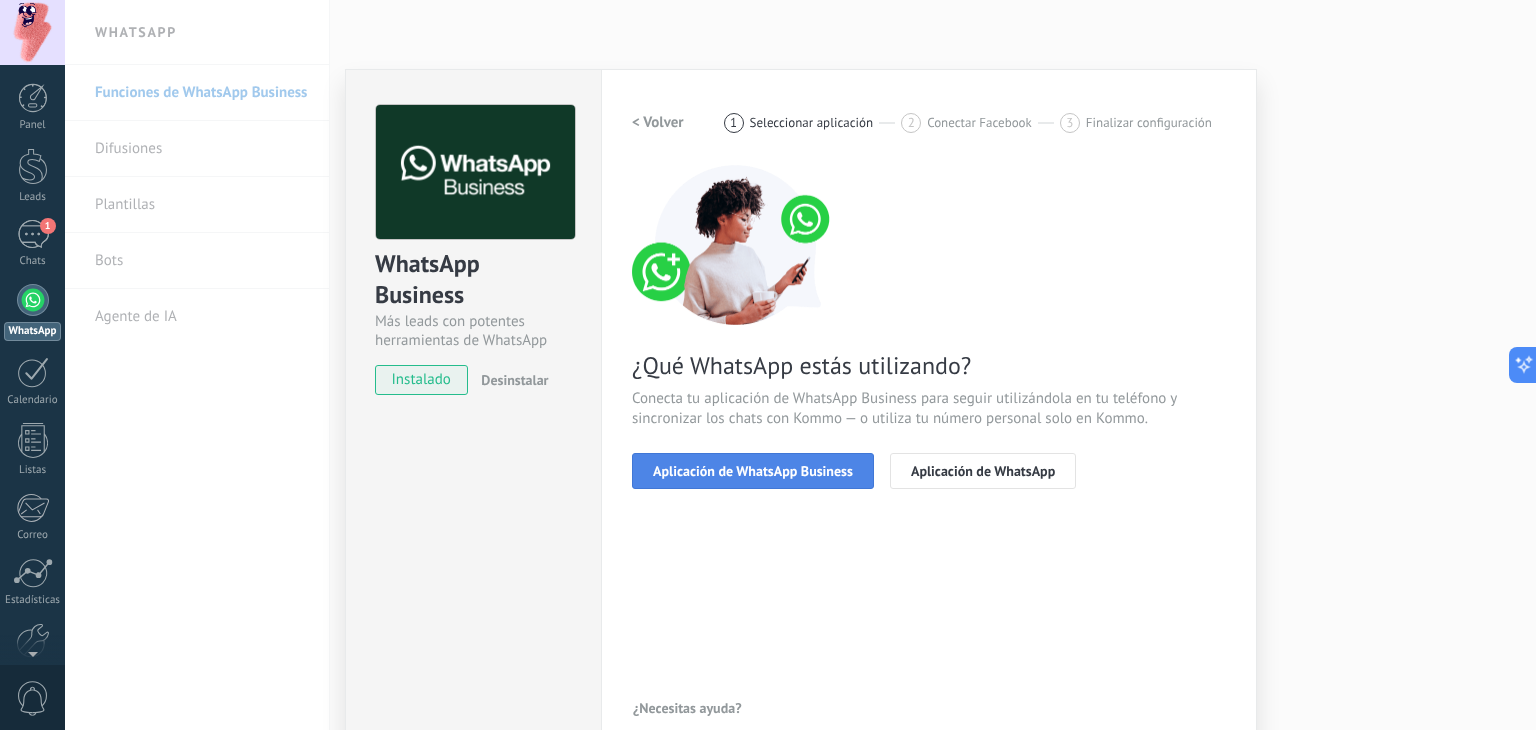 click on "Aplicación de WhatsApp Business" at bounding box center [753, 471] 